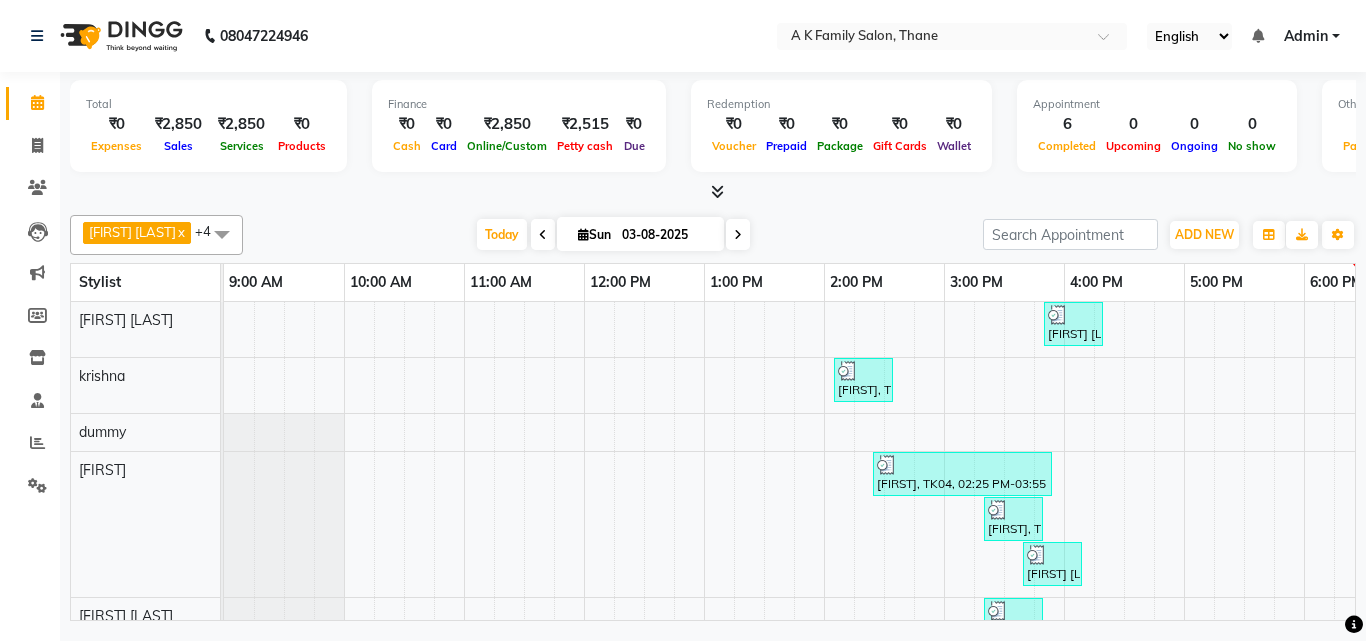 scroll, scrollTop: 0, scrollLeft: 0, axis: both 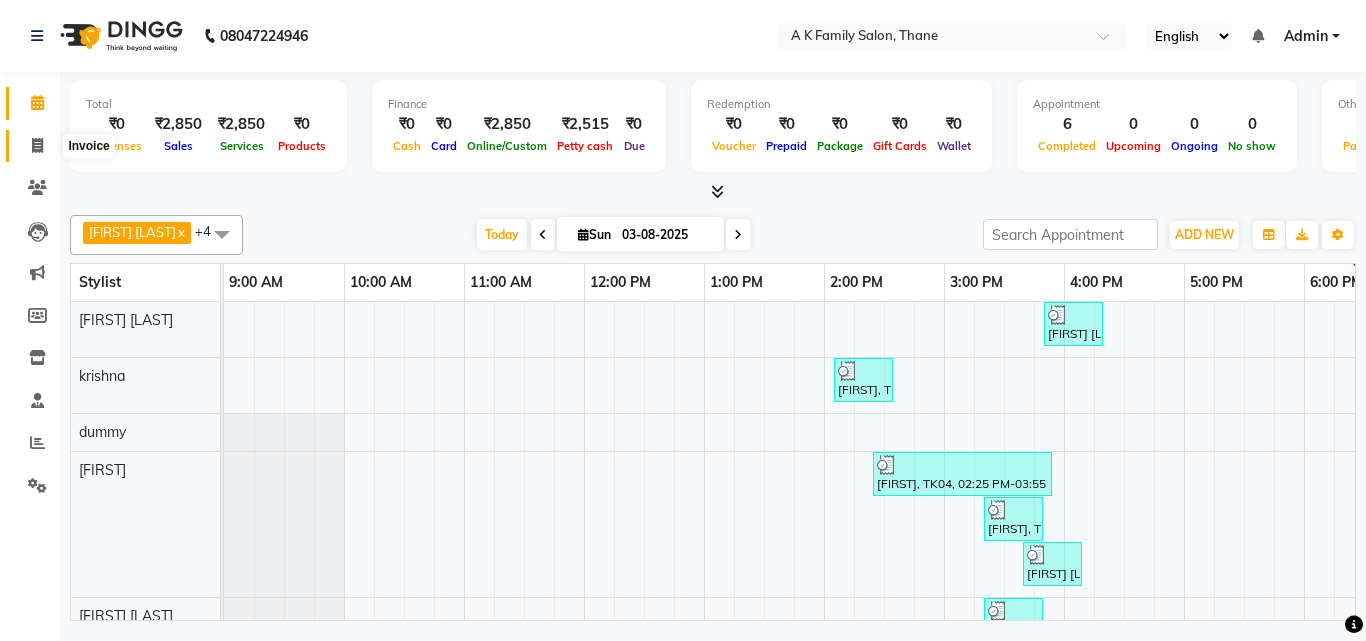 click 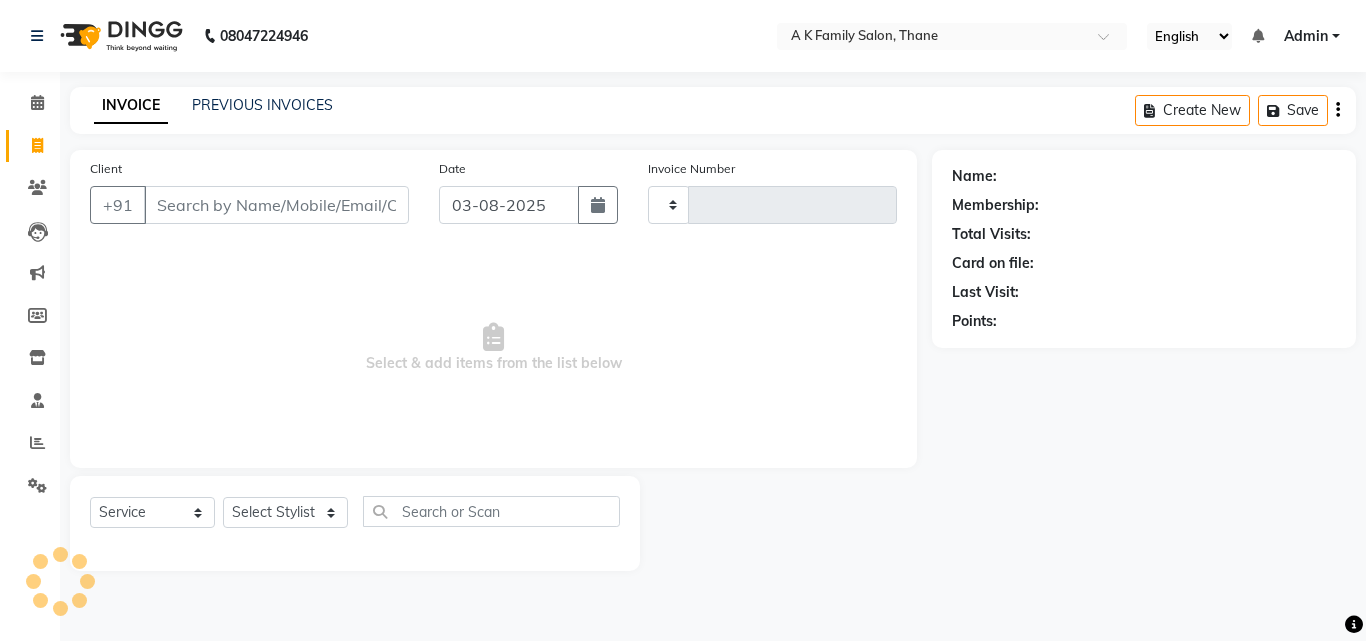 type on "1295" 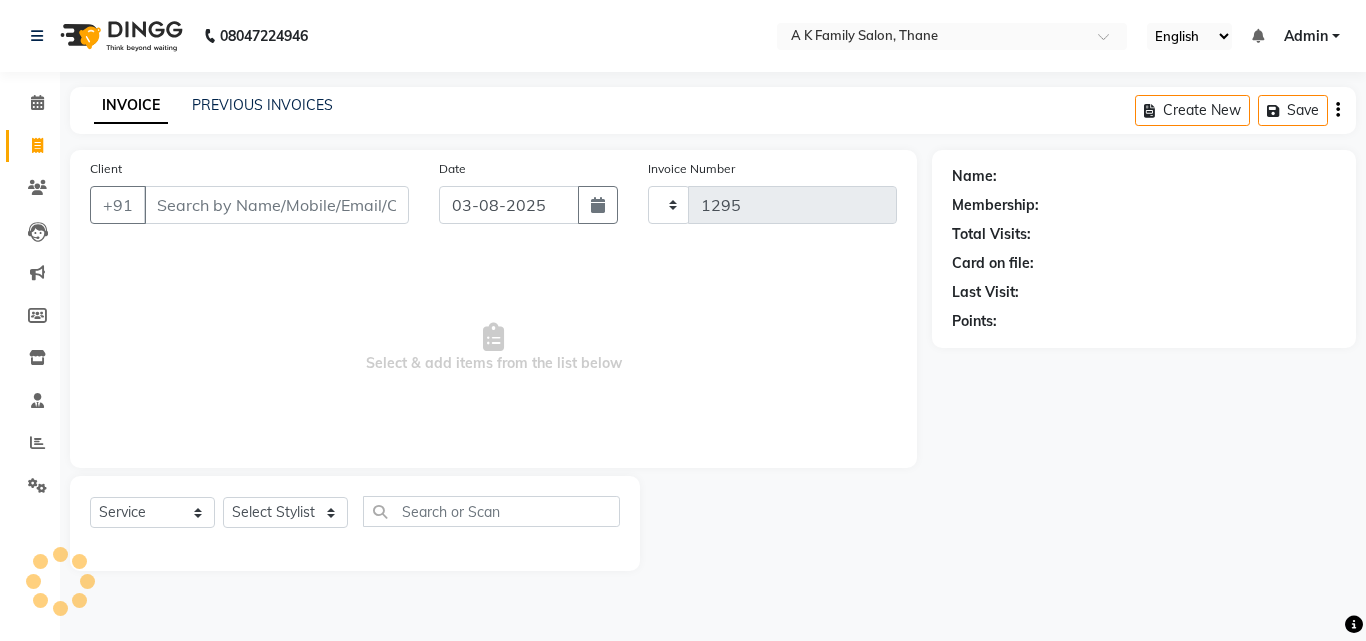 select on "5033" 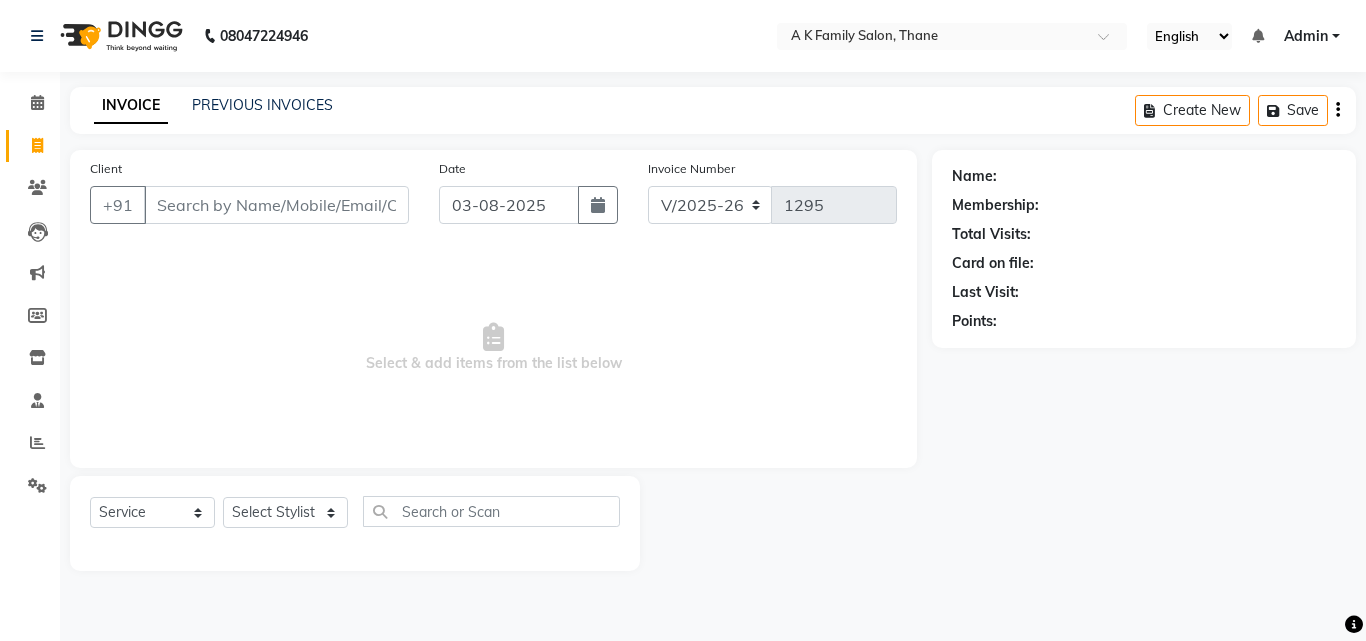 click on "Client" at bounding box center (276, 205) 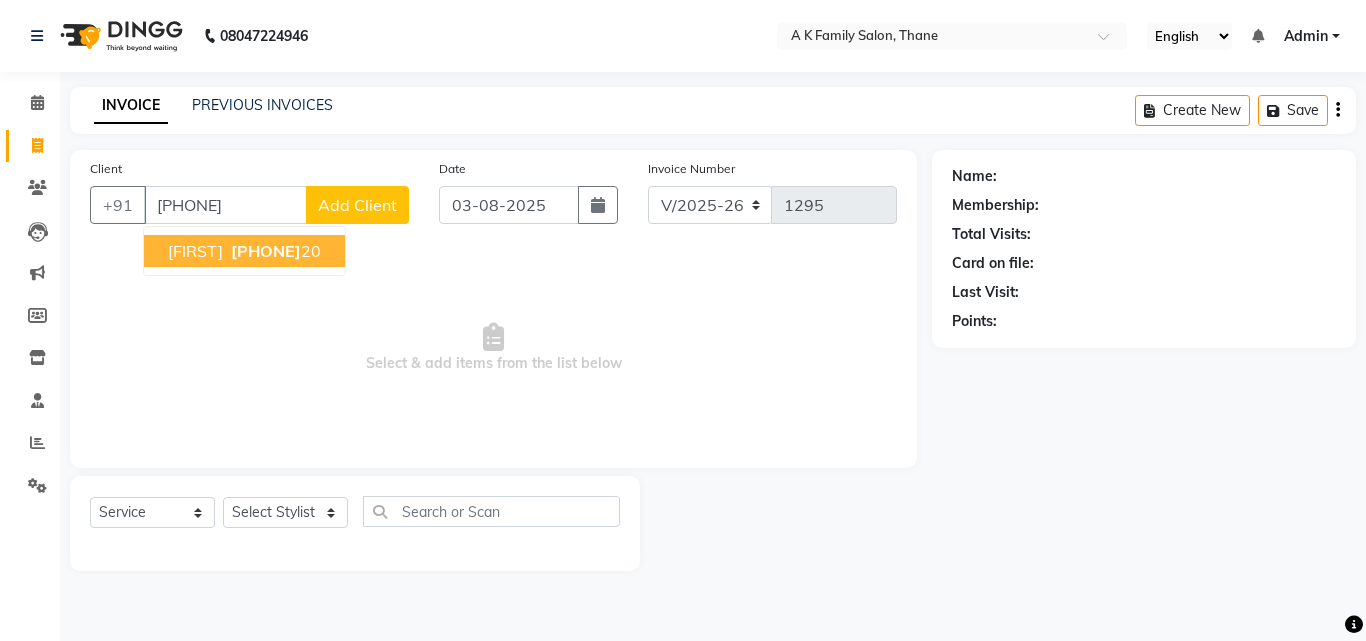 click on "[PHONE]" at bounding box center (274, 251) 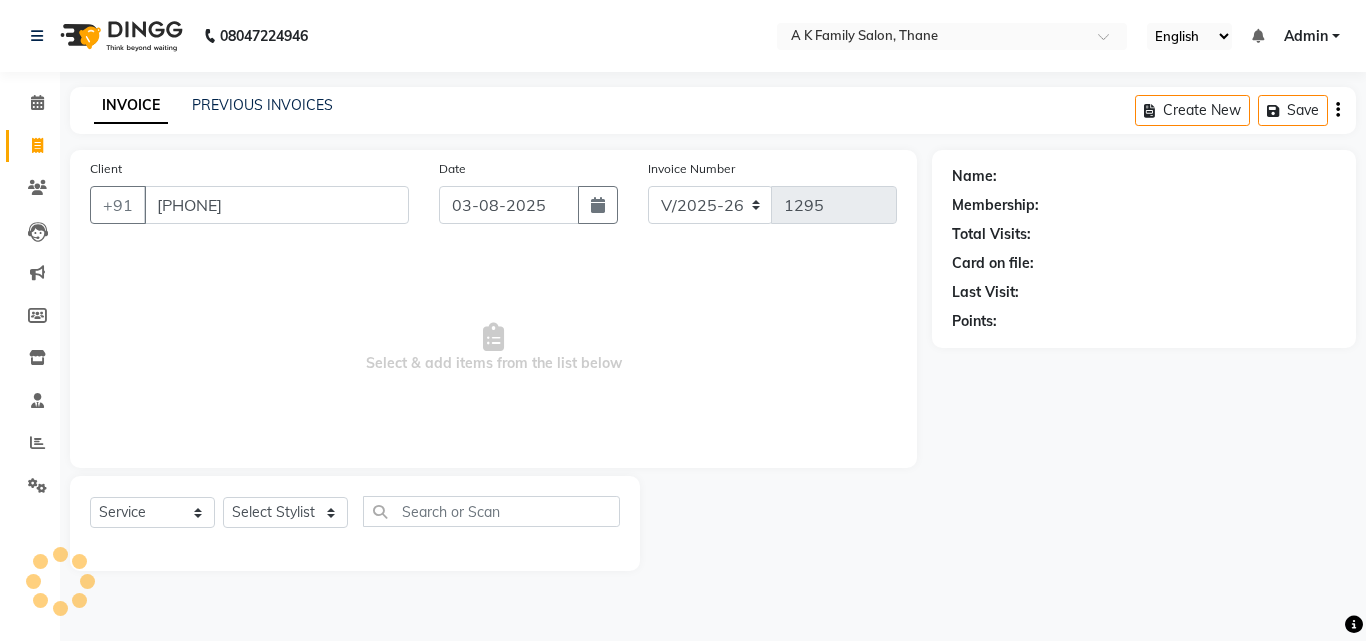 type on "[PHONE]" 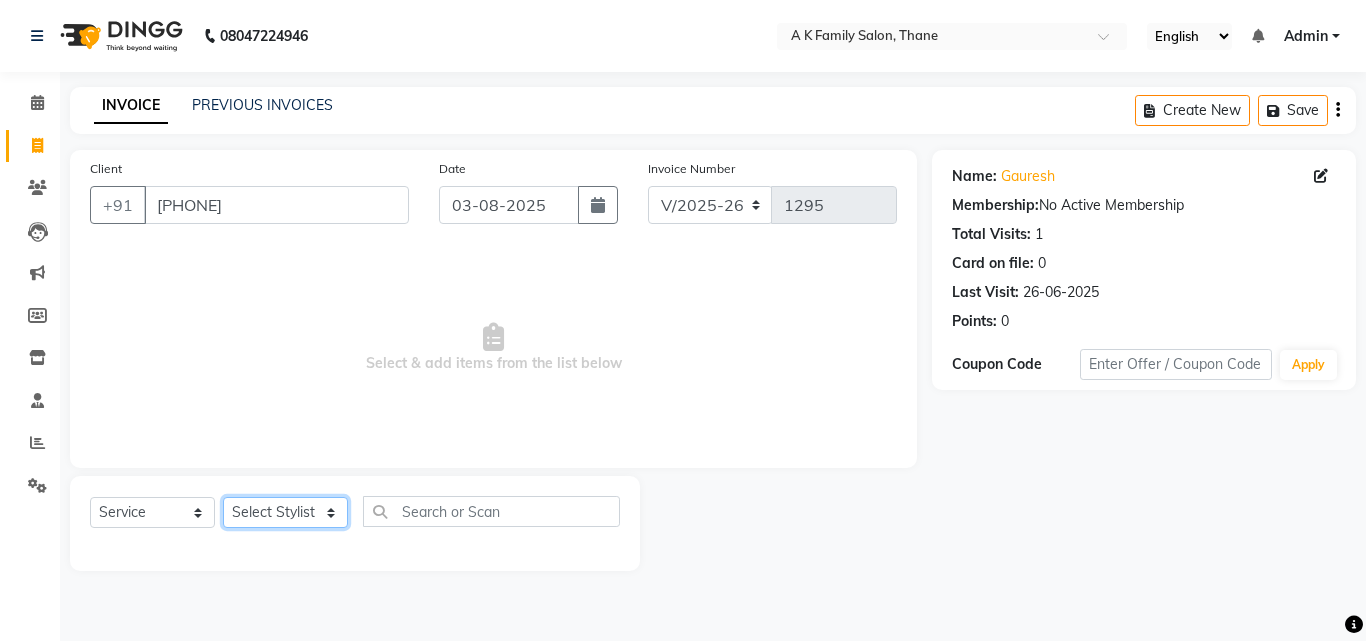 click on "Select Stylist [FIRST] [LAST] [FIRST] [FIRST] [FIRST] [FIRST]" 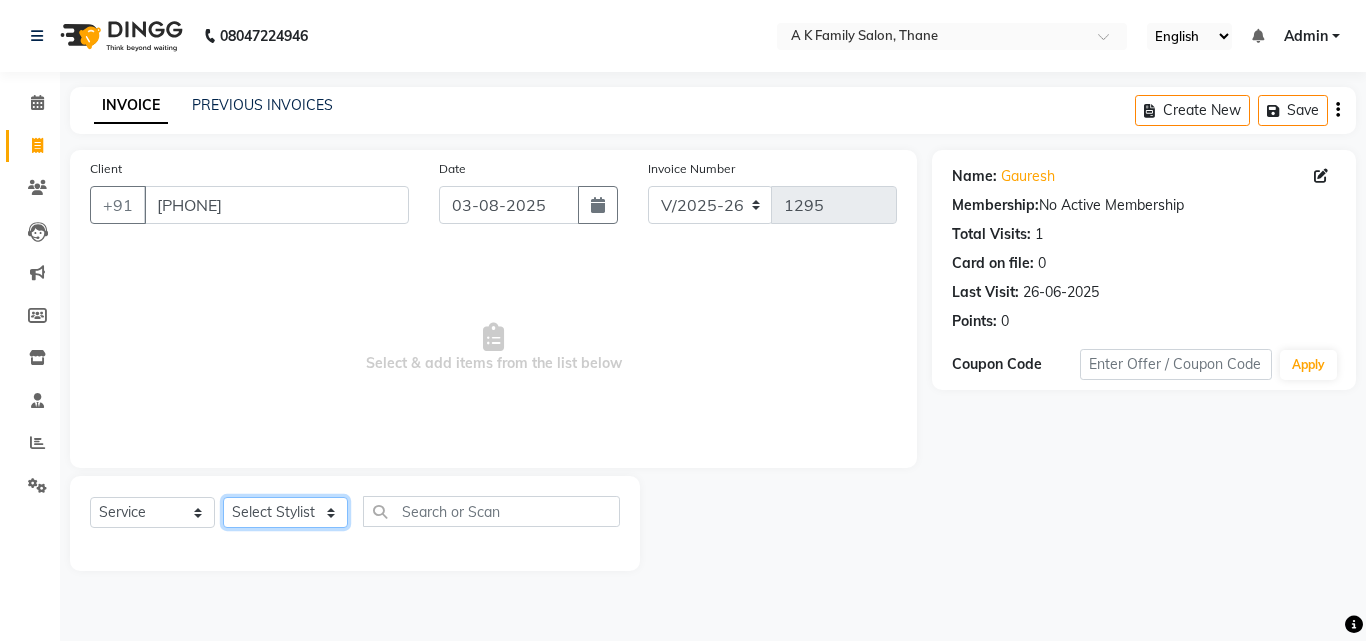 select on "34236" 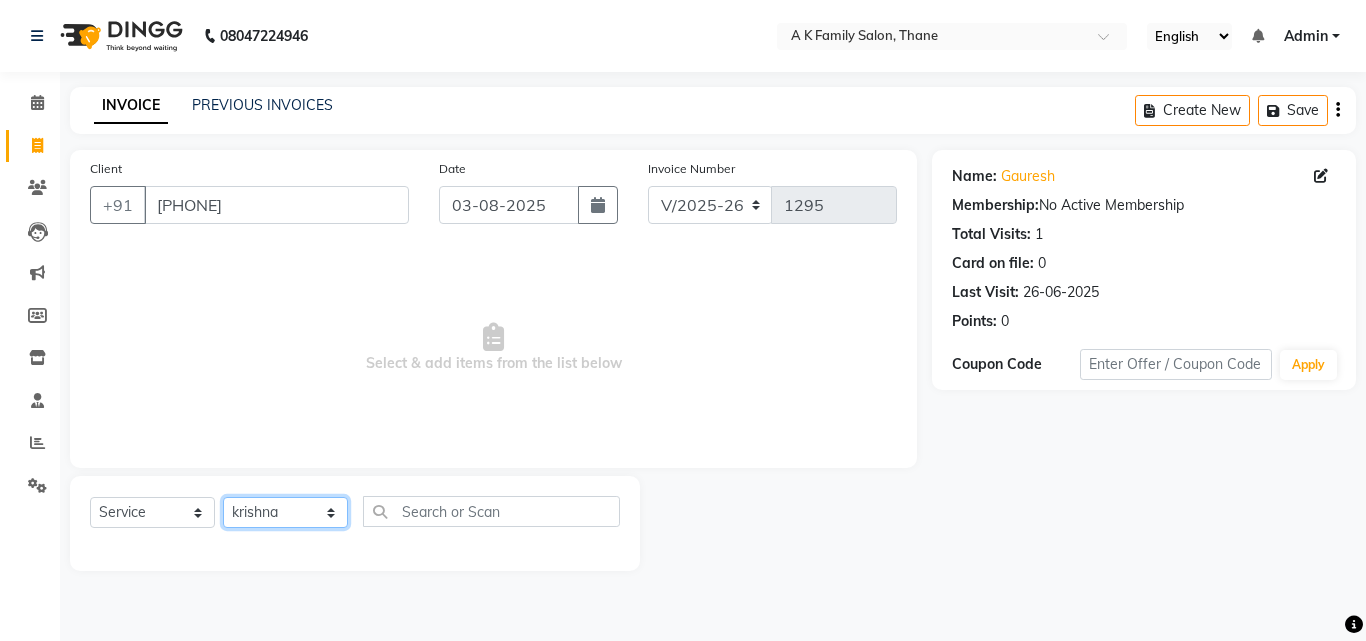 click on "Select Stylist [FIRST] [LAST] [FIRST] [FIRST] [FIRST] [FIRST]" 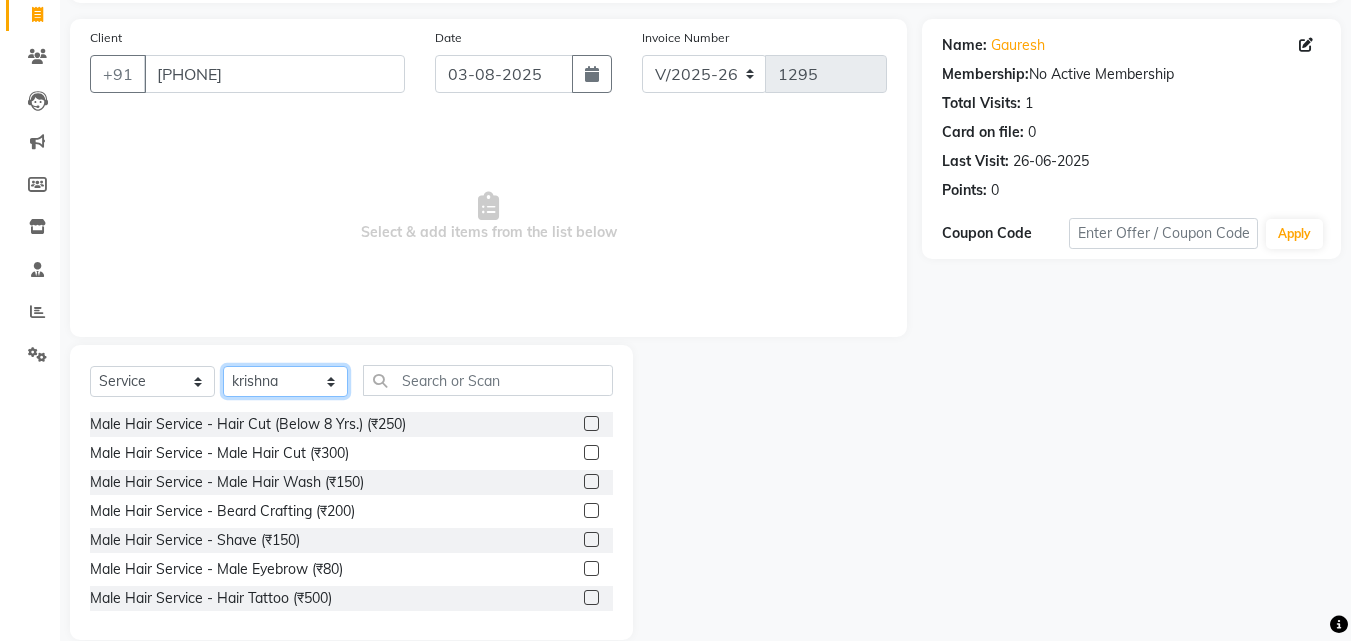 scroll, scrollTop: 160, scrollLeft: 0, axis: vertical 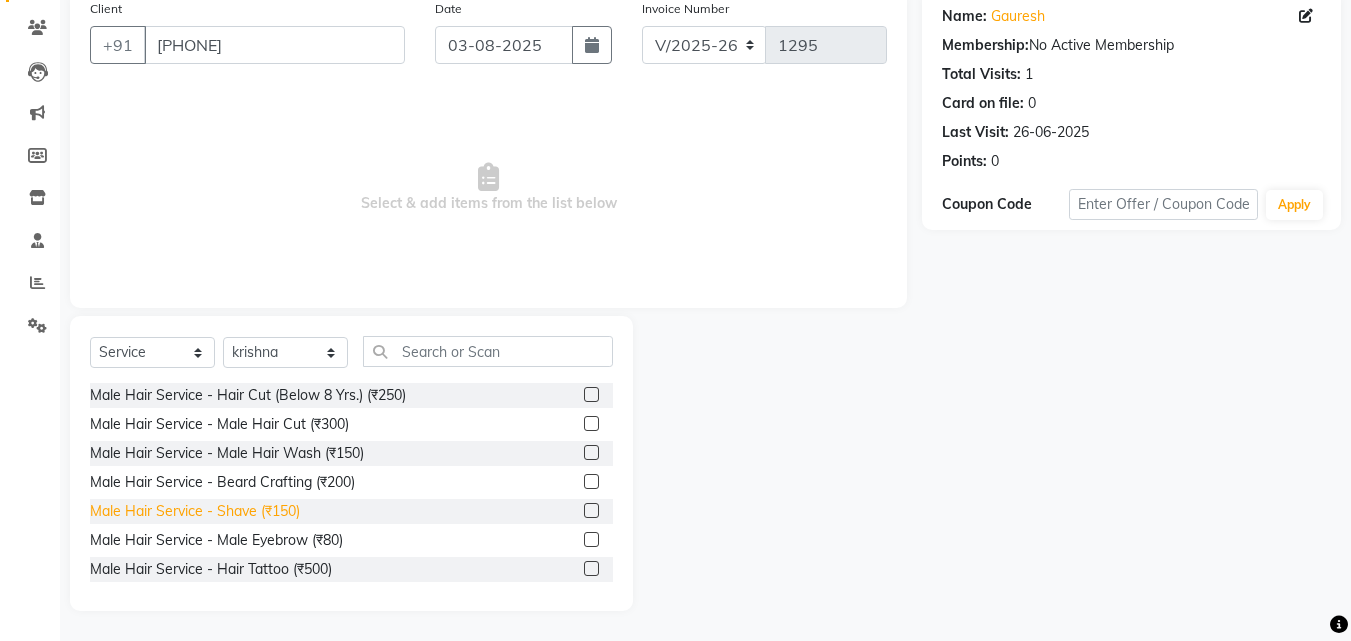 click on "Male Hair Service - Shave (₹150)" 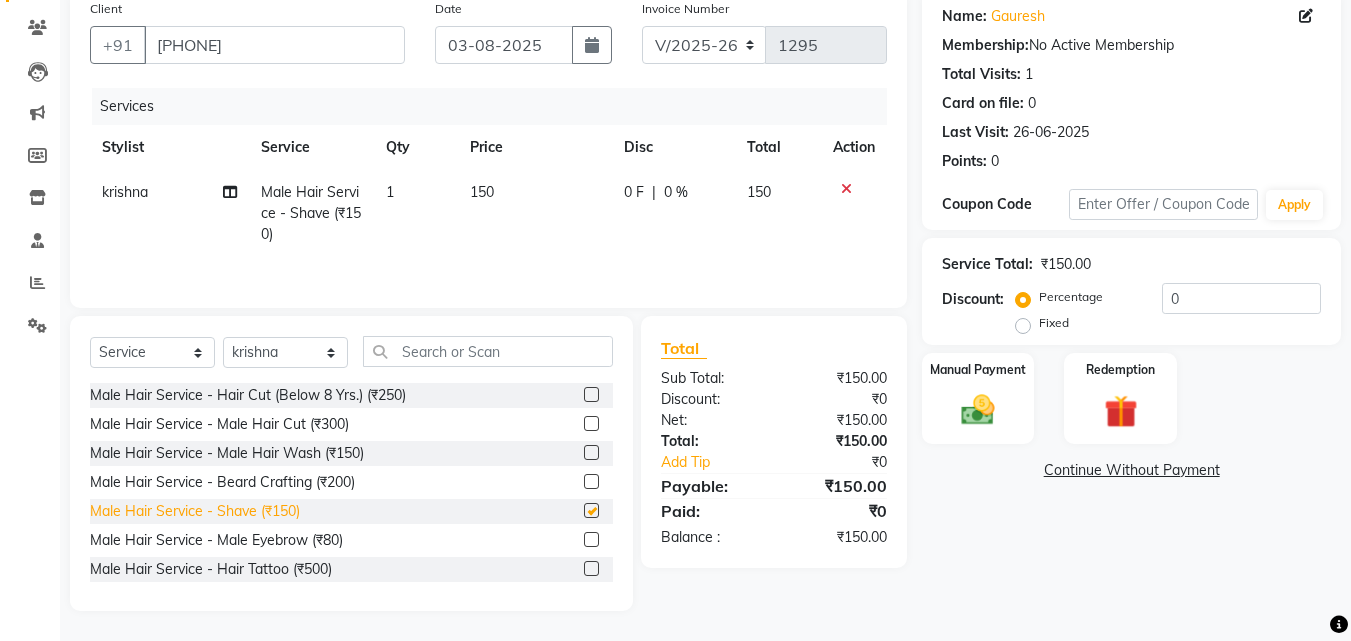 checkbox on "false" 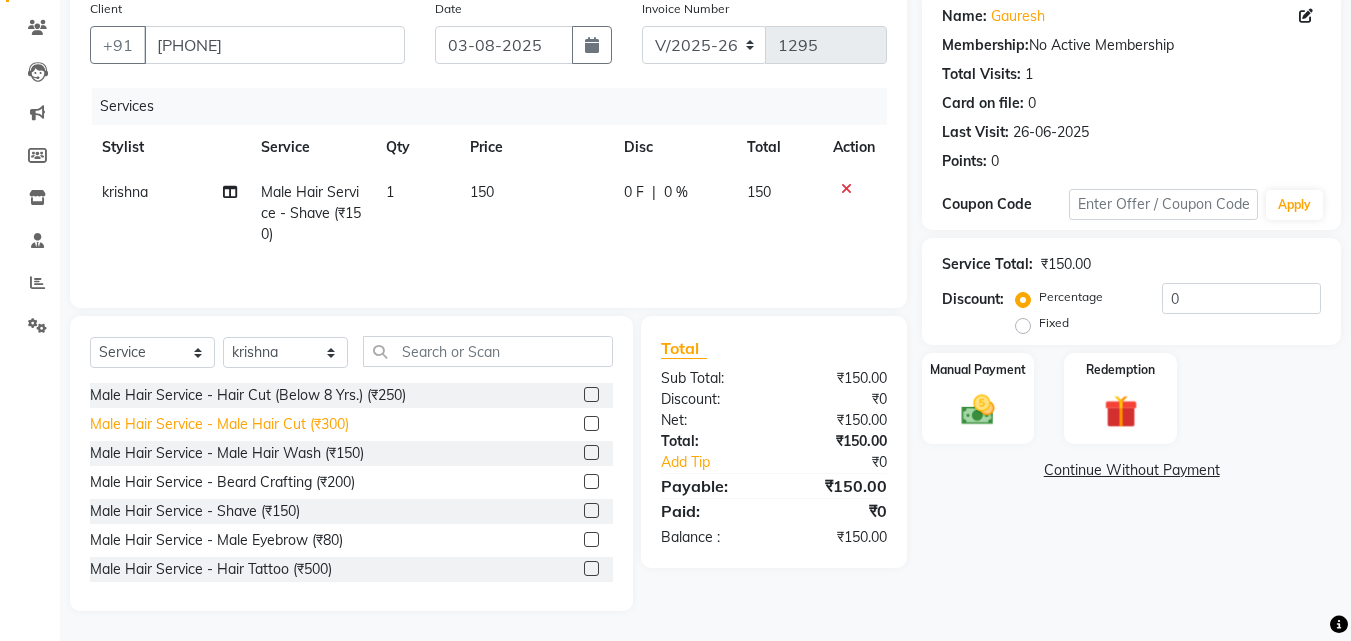 click on "Male Hair Service - Male Hair Cut (₹300)" 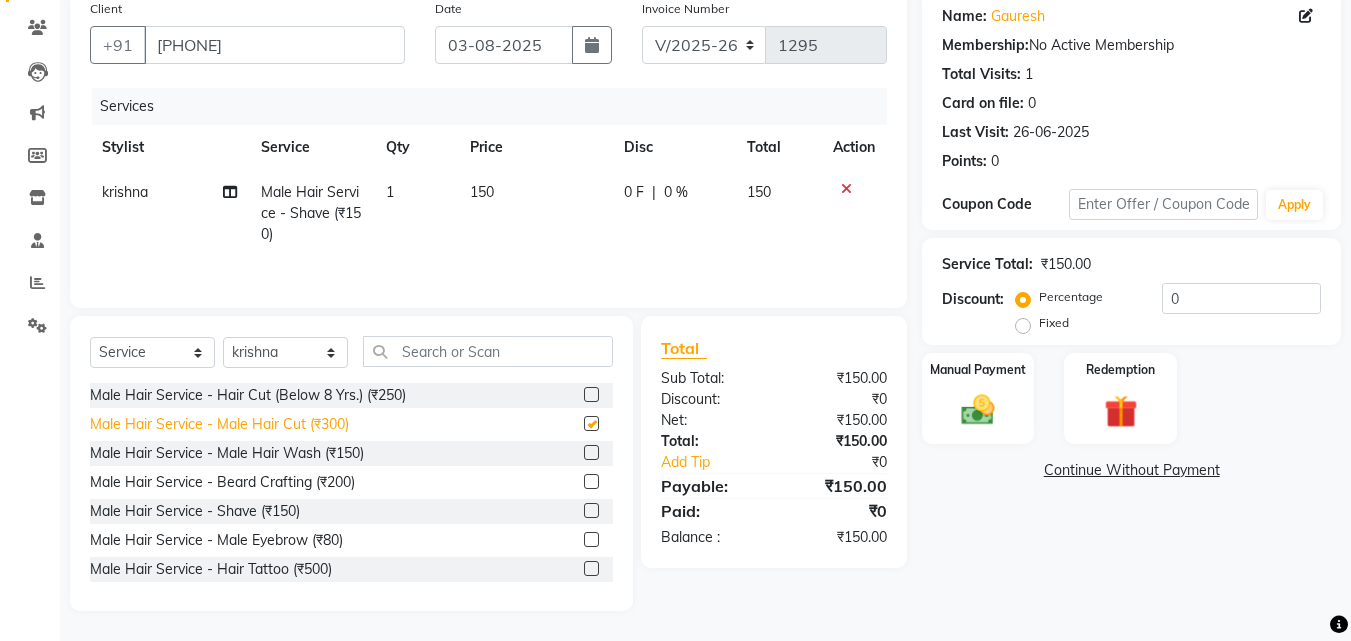 checkbox on "false" 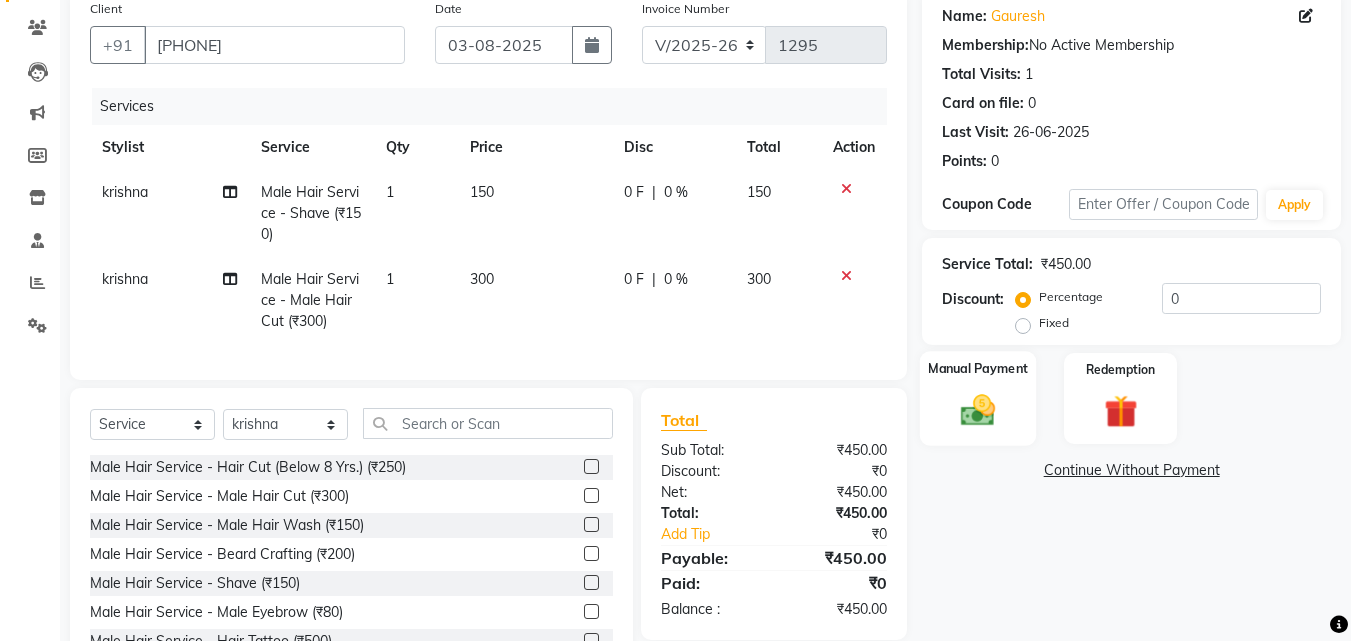 click 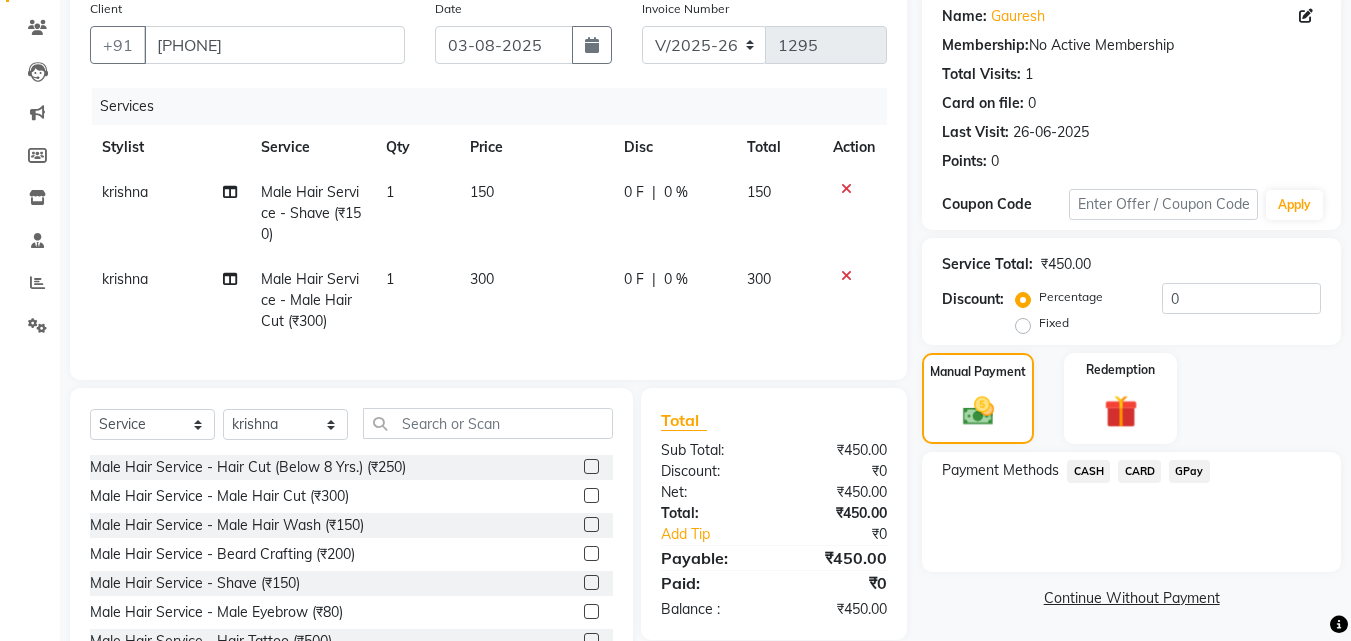 click on "GPay" 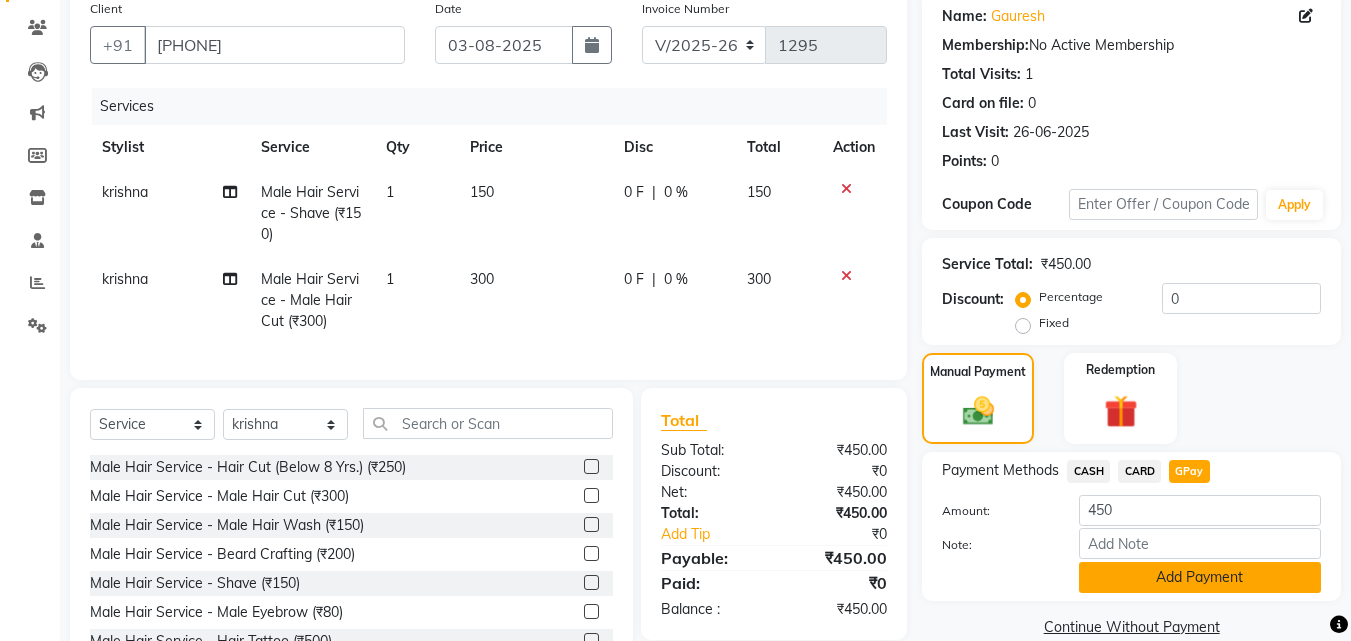 click on "Add Payment" 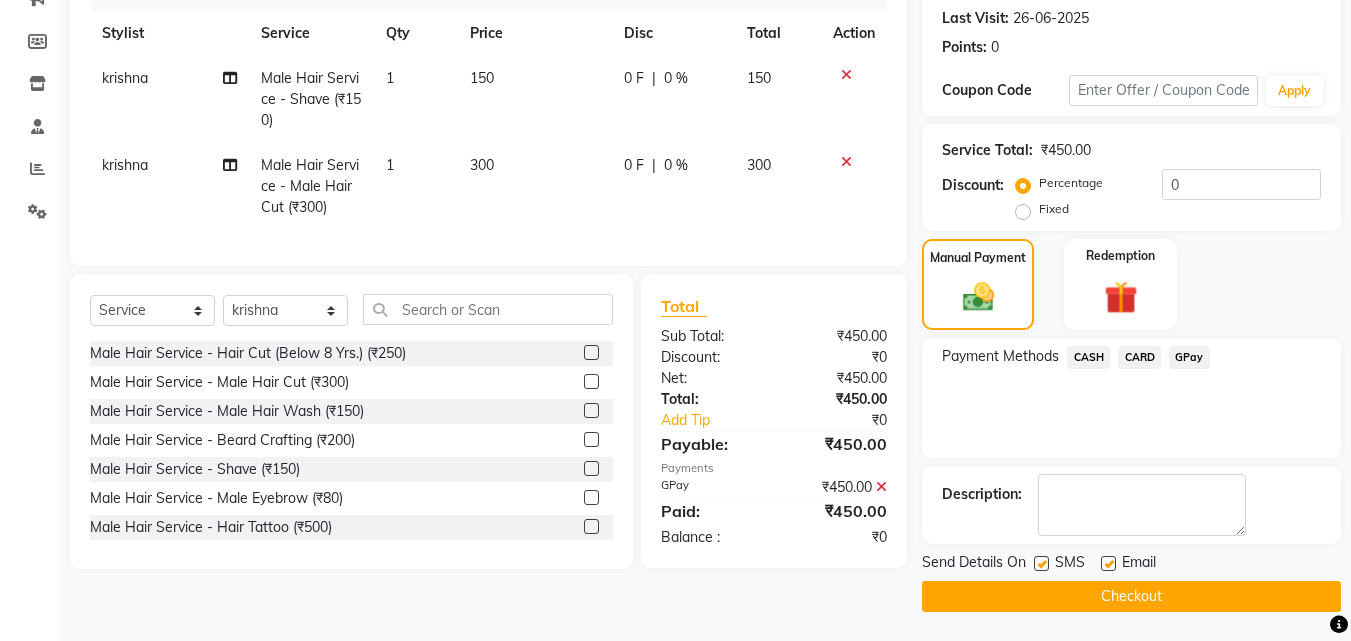 scroll, scrollTop: 275, scrollLeft: 0, axis: vertical 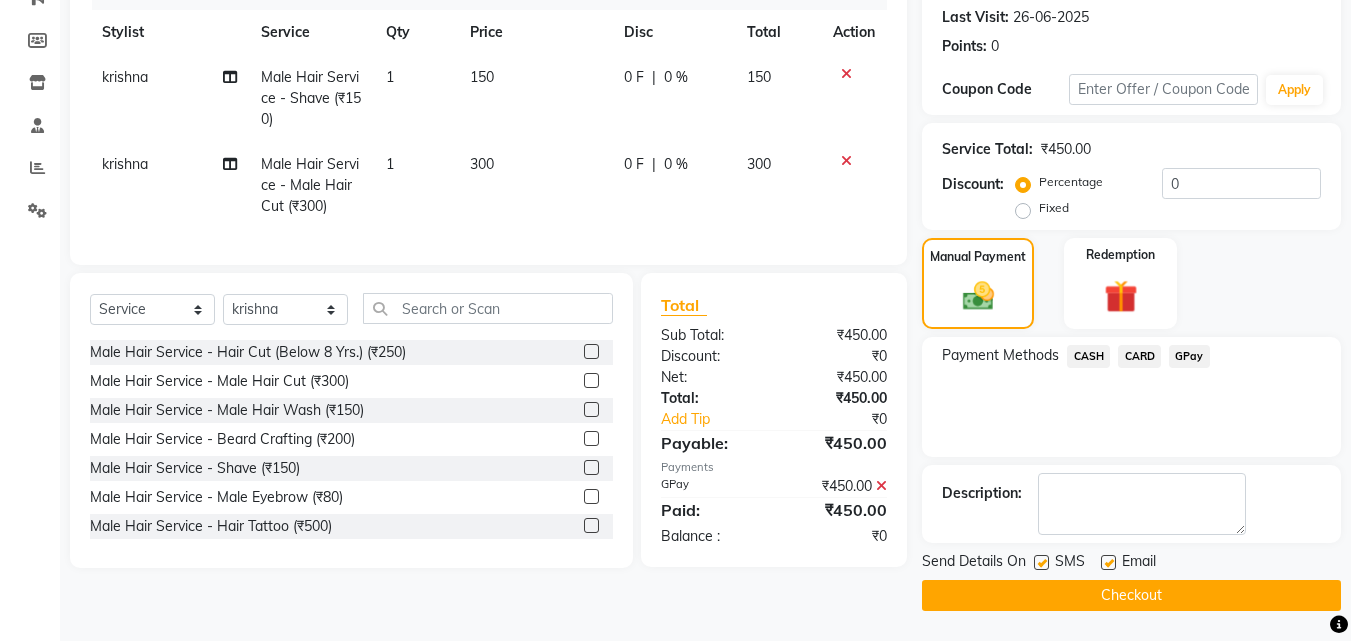 click on "Checkout" 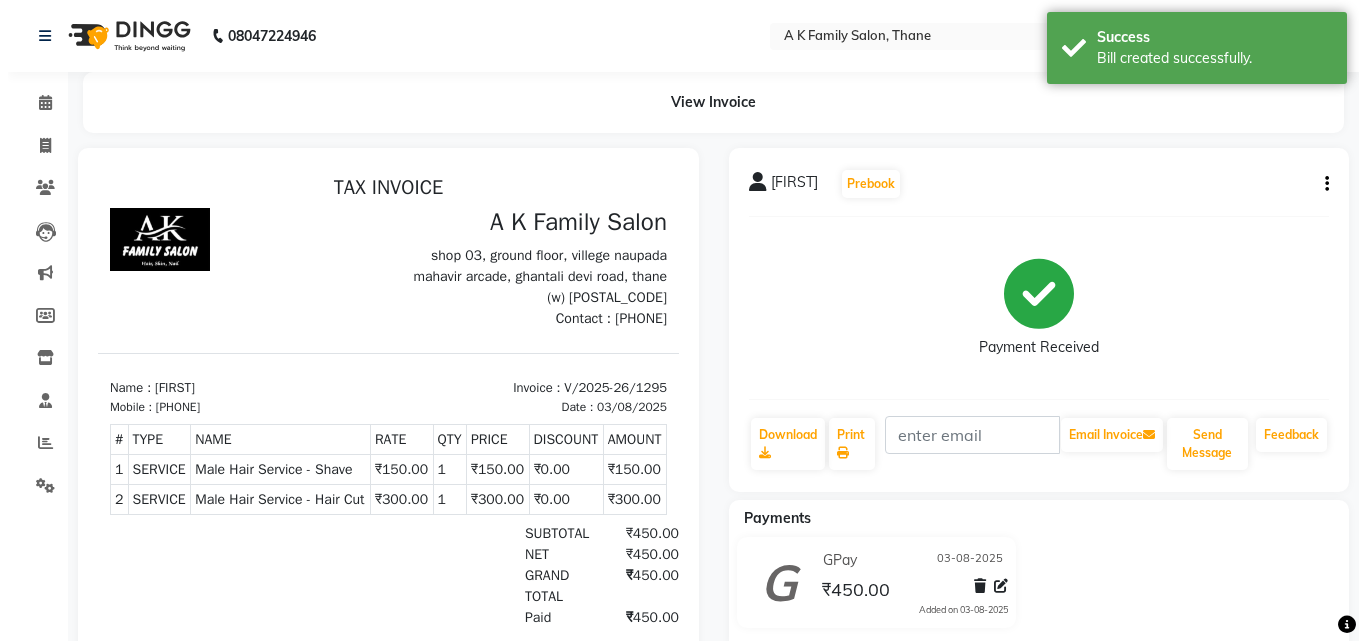 scroll, scrollTop: 0, scrollLeft: 0, axis: both 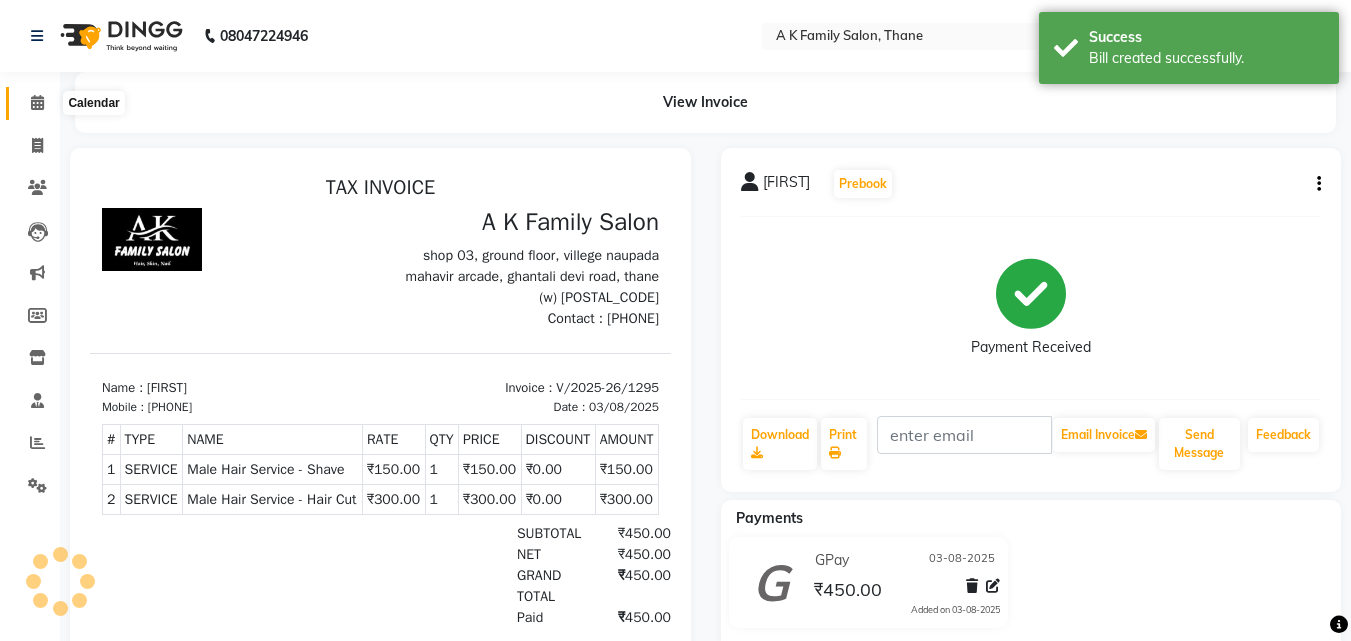 click 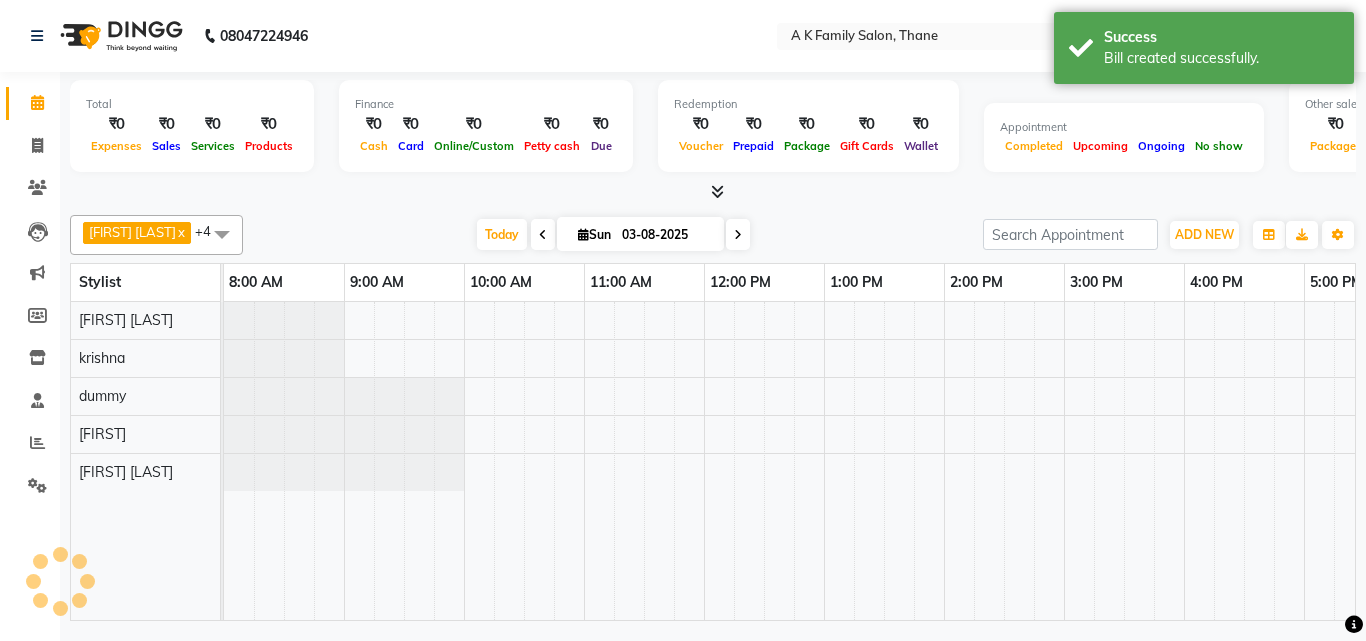 scroll, scrollTop: 0, scrollLeft: 0, axis: both 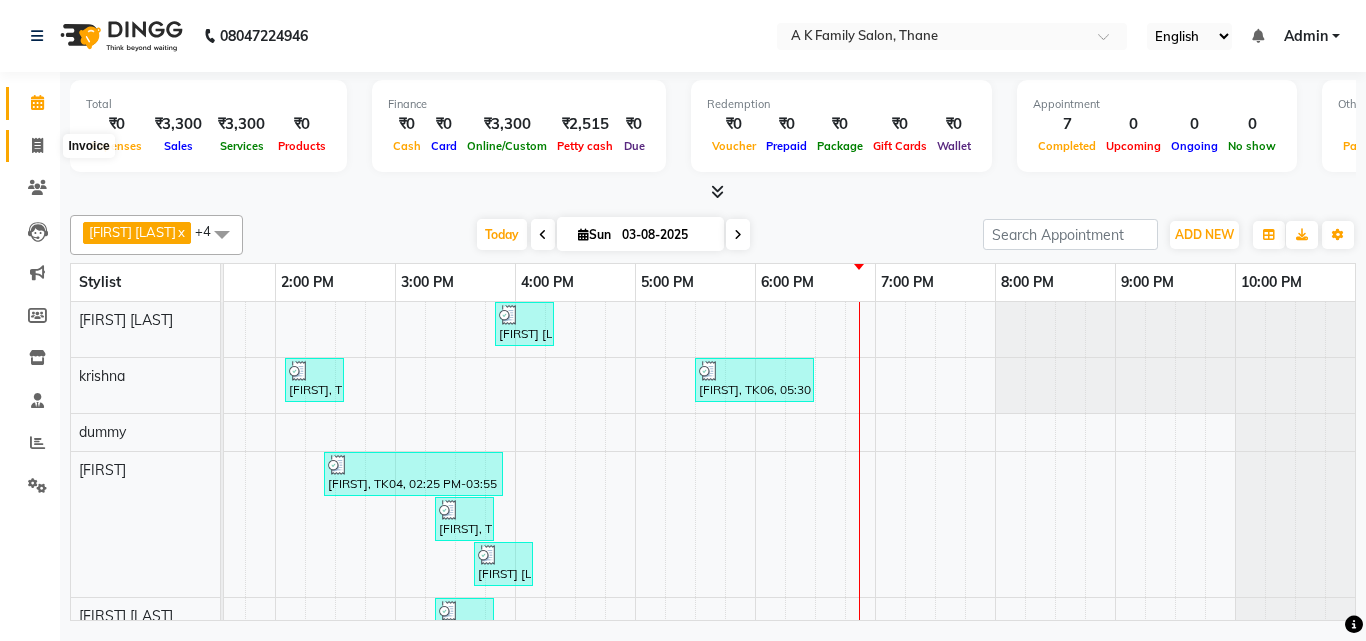 click 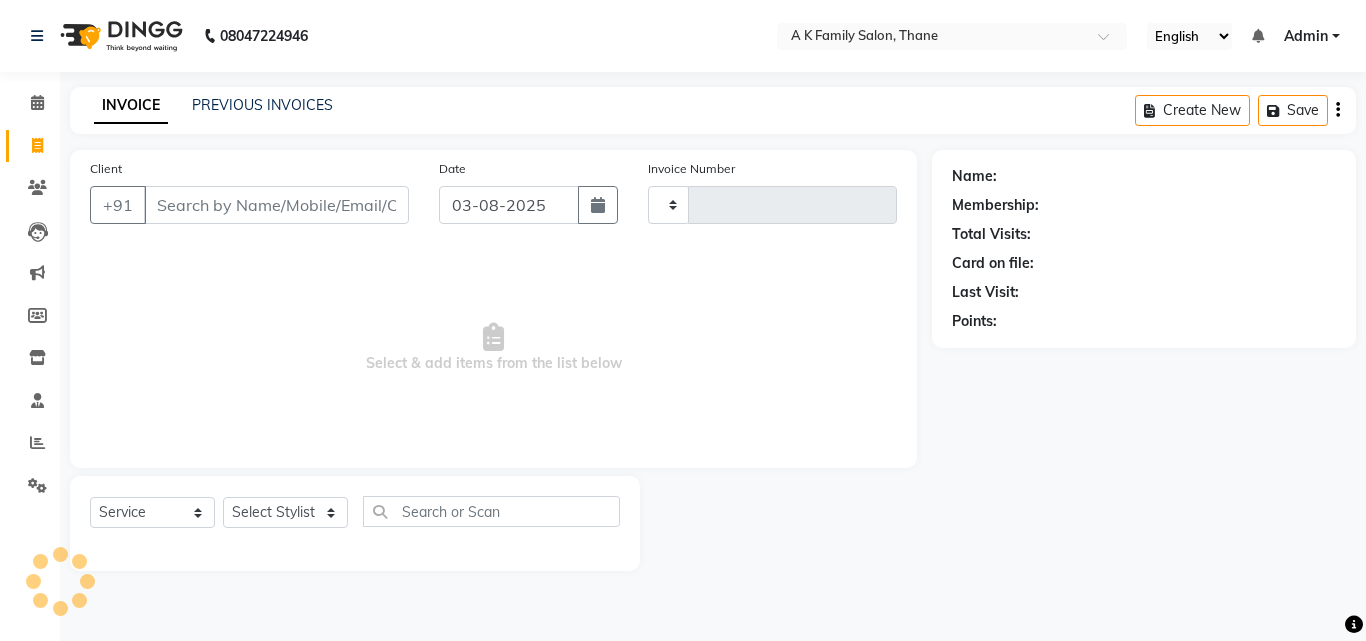 type on "1296" 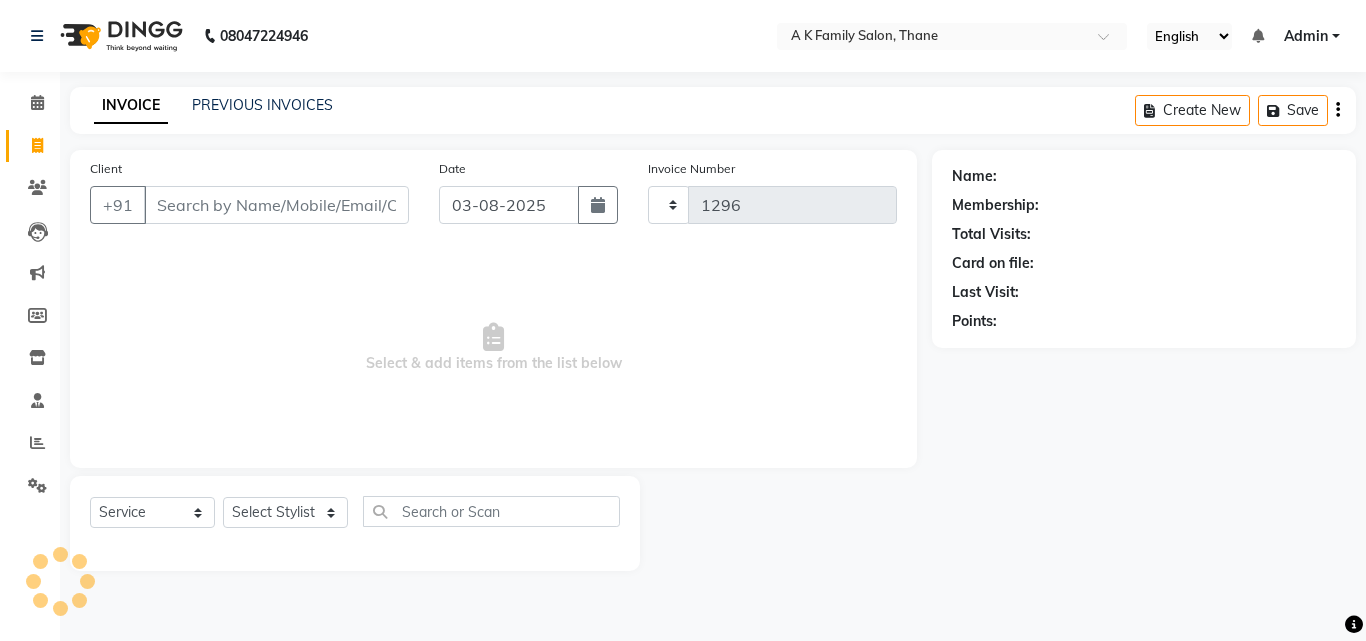 select on "5033" 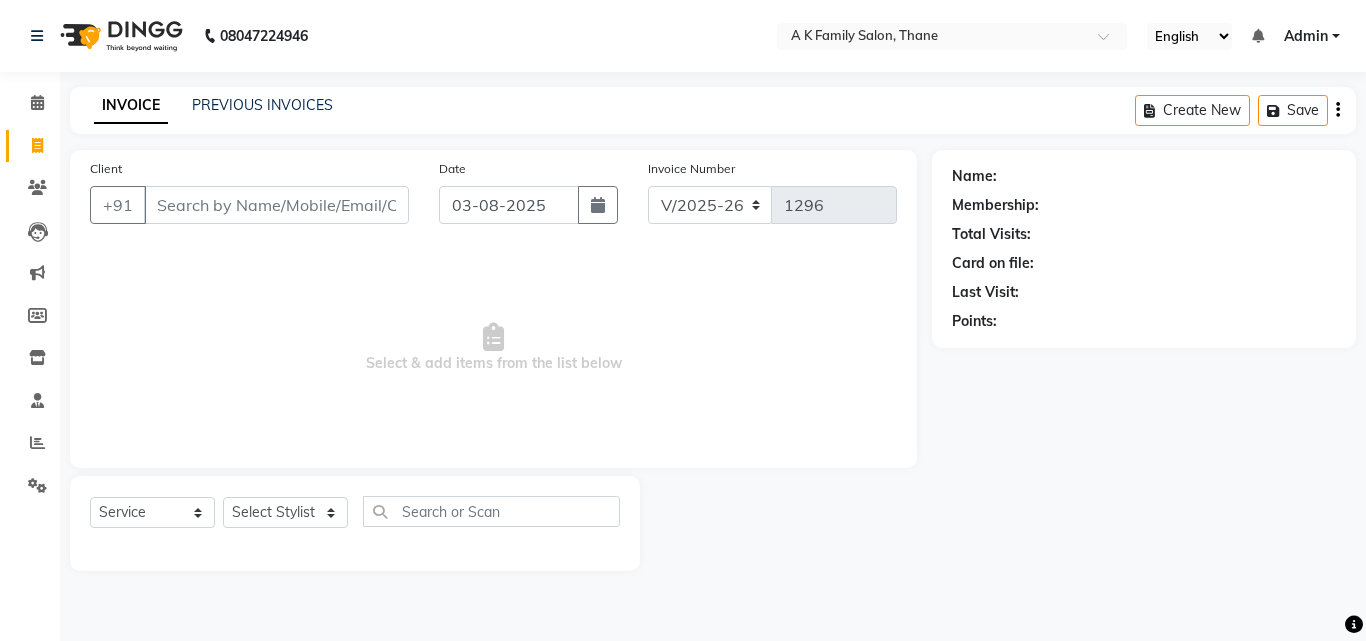 click on "Client" at bounding box center [276, 205] 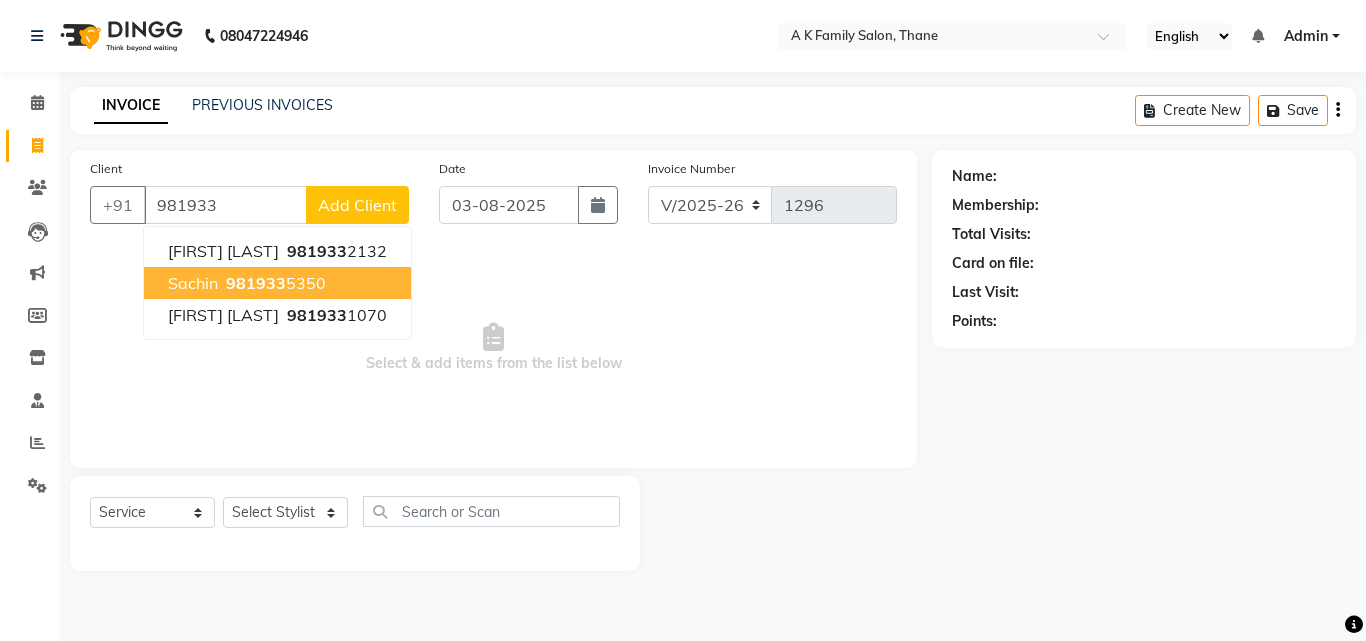 click on "sachin" at bounding box center (193, 283) 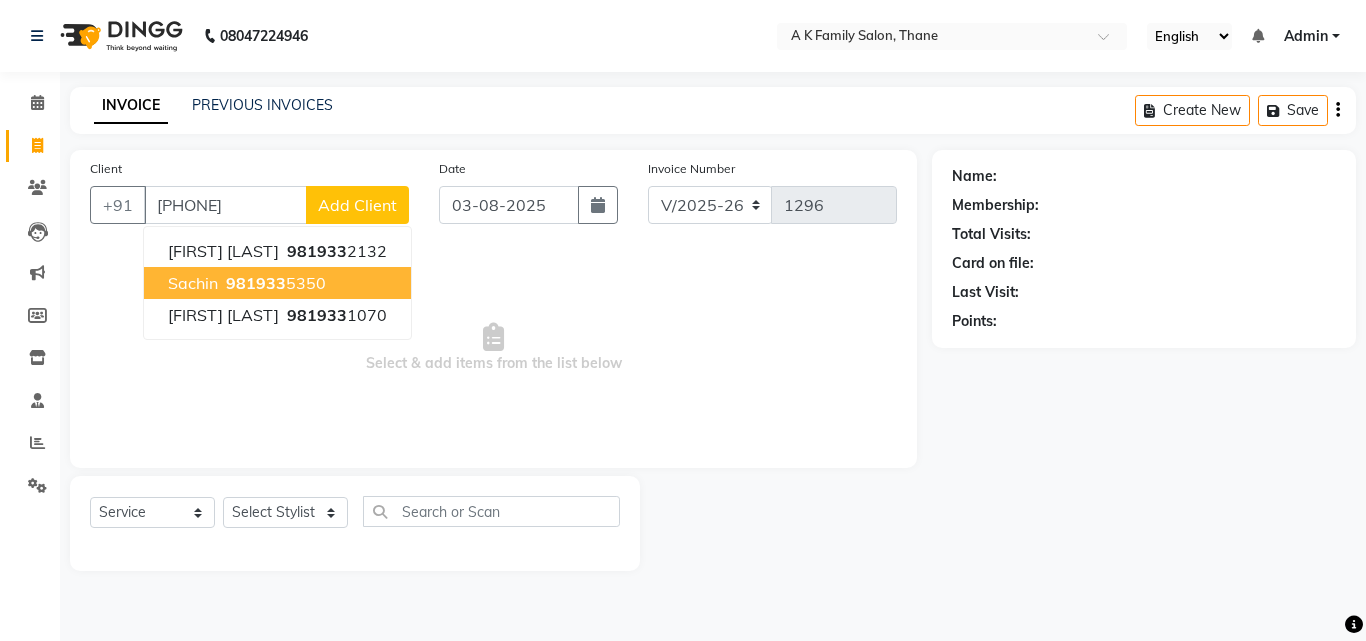 type on "[PHONE]" 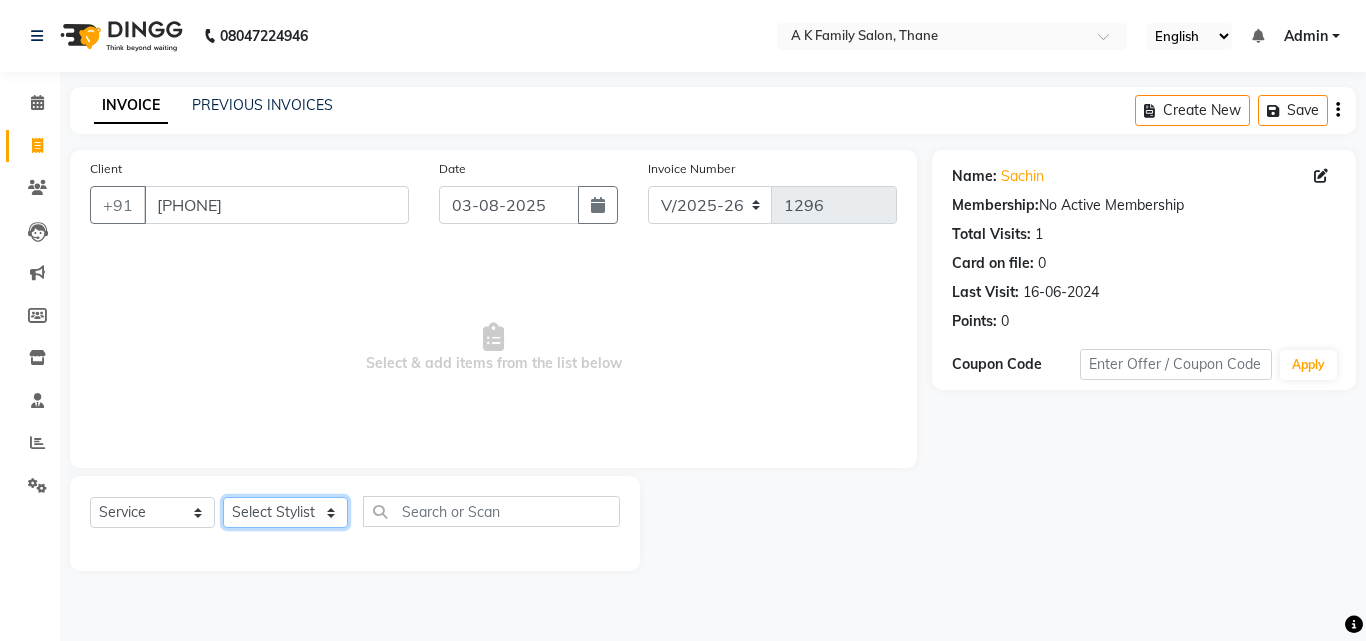click on "Select Stylist [FIRST] [LAST] [FIRST] [FIRST] [FIRST] [FIRST]" 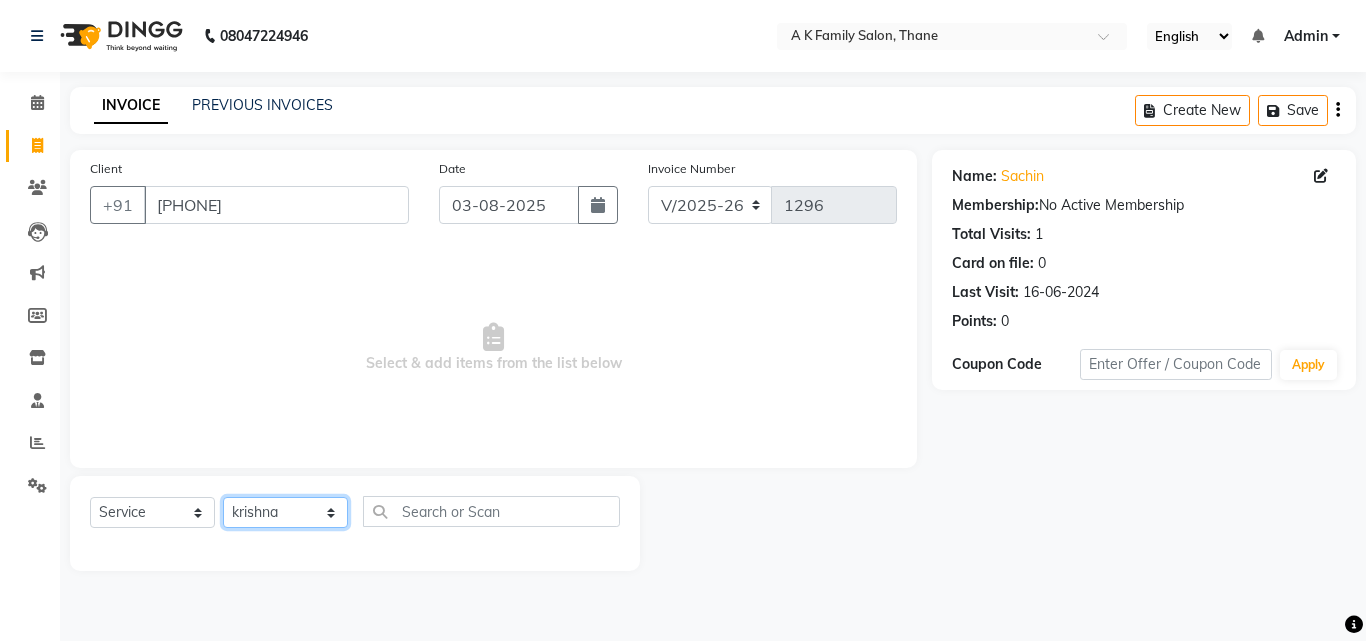 click on "Select Stylist [FIRST] [LAST] [FIRST] [FIRST] [FIRST] [FIRST]" 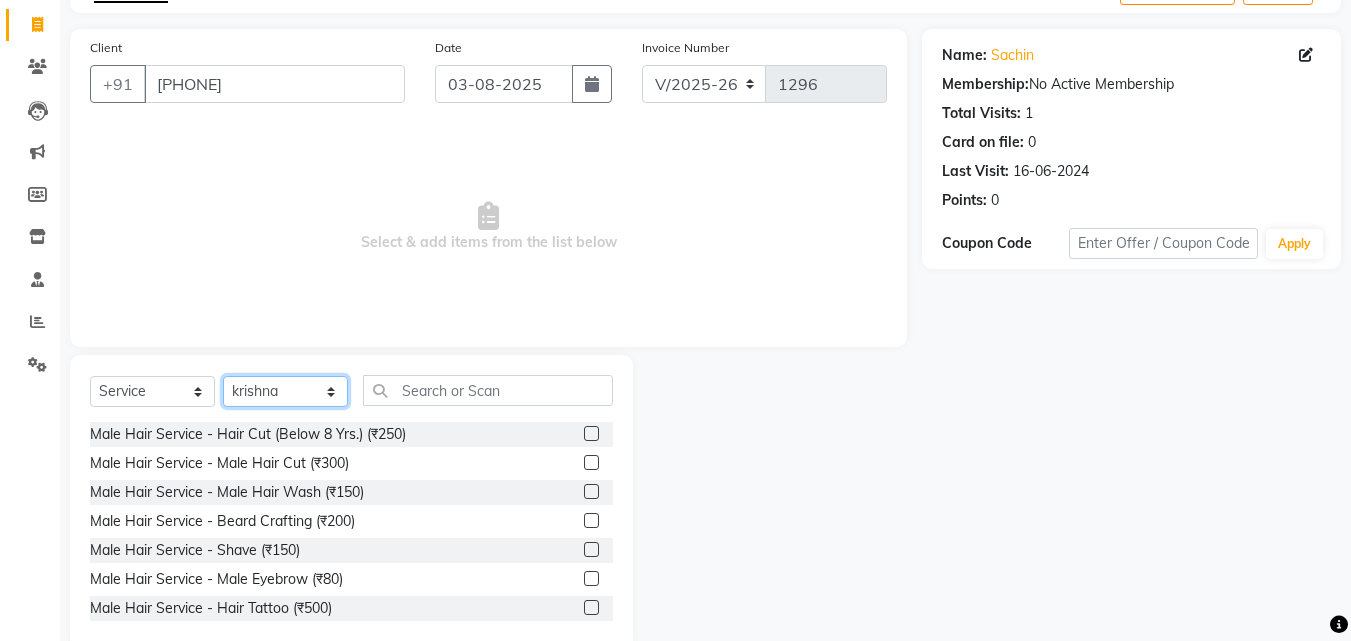 scroll, scrollTop: 160, scrollLeft: 0, axis: vertical 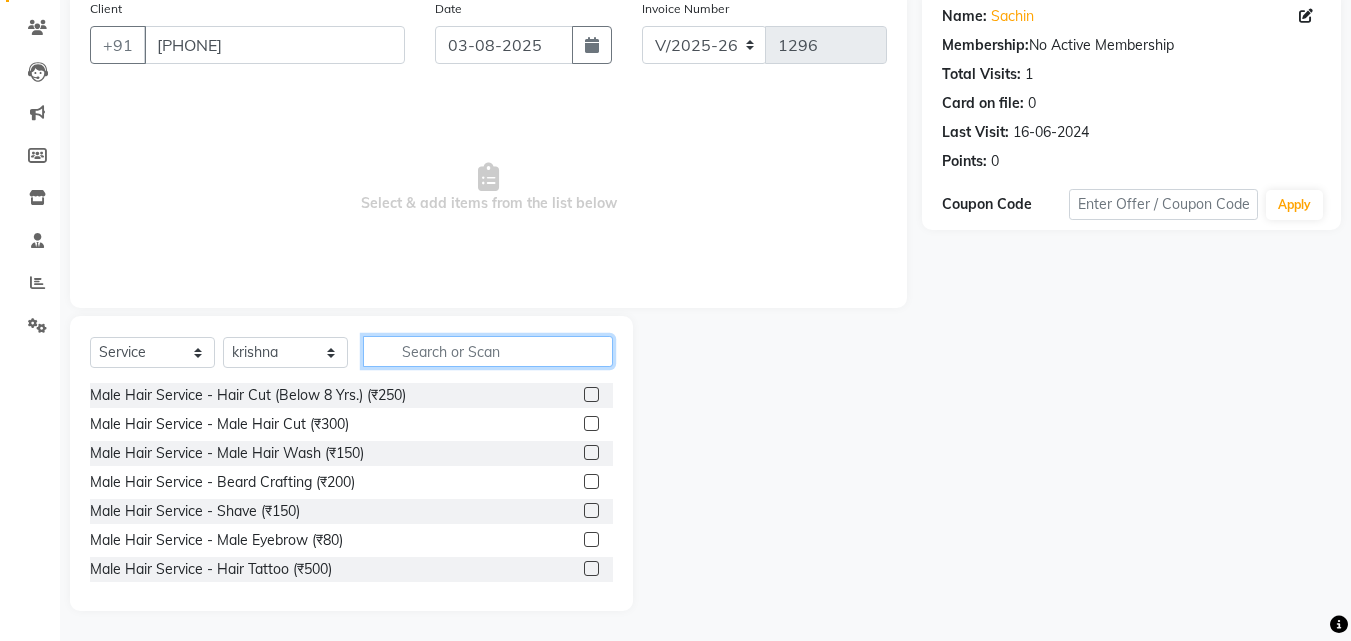 click 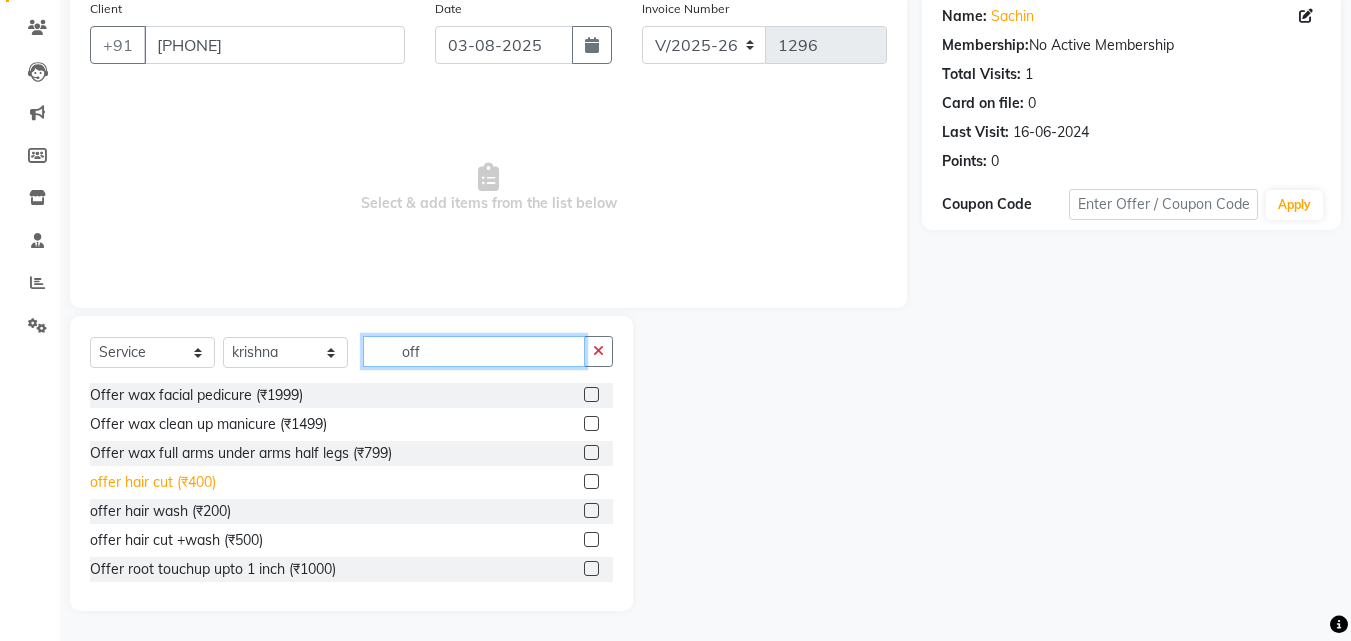 type on "off" 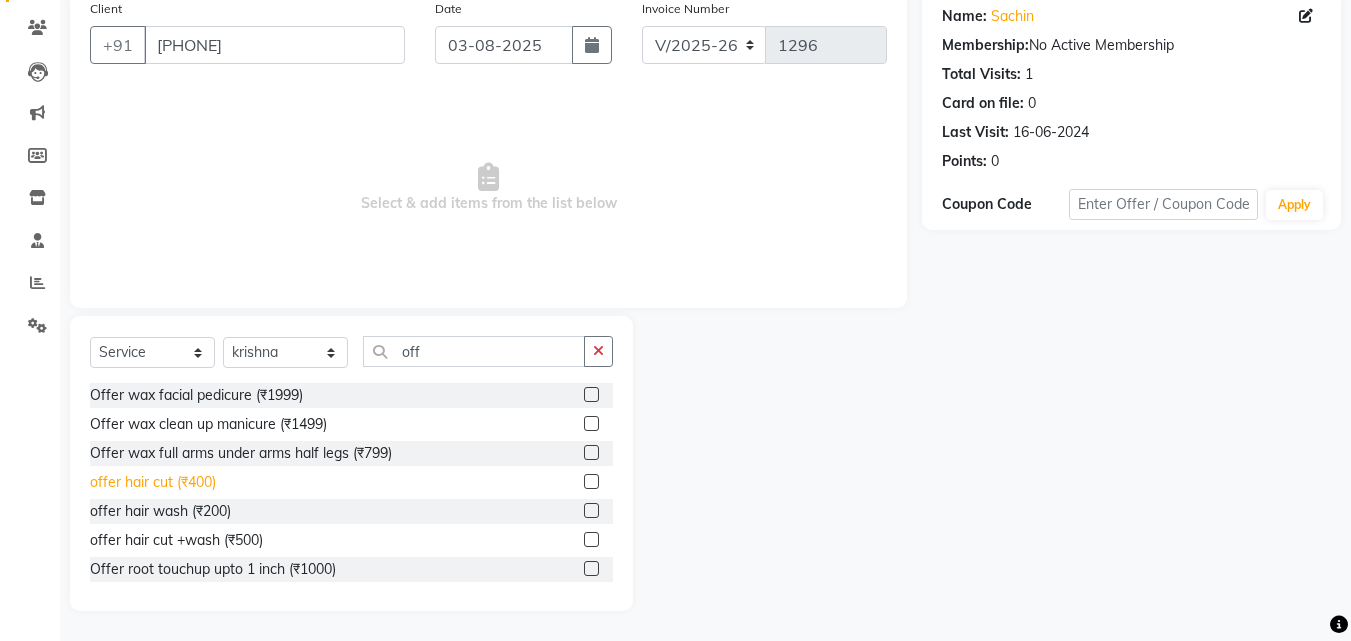 click on "offer hair cut  (₹400)" 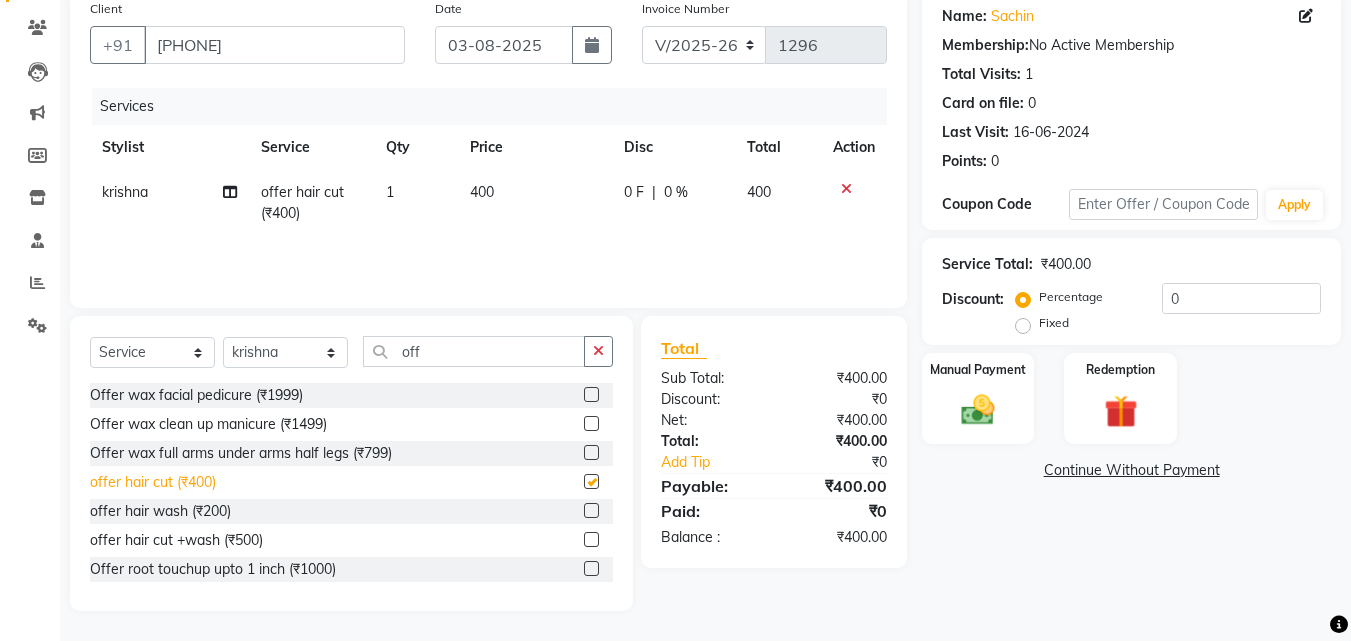 checkbox on "false" 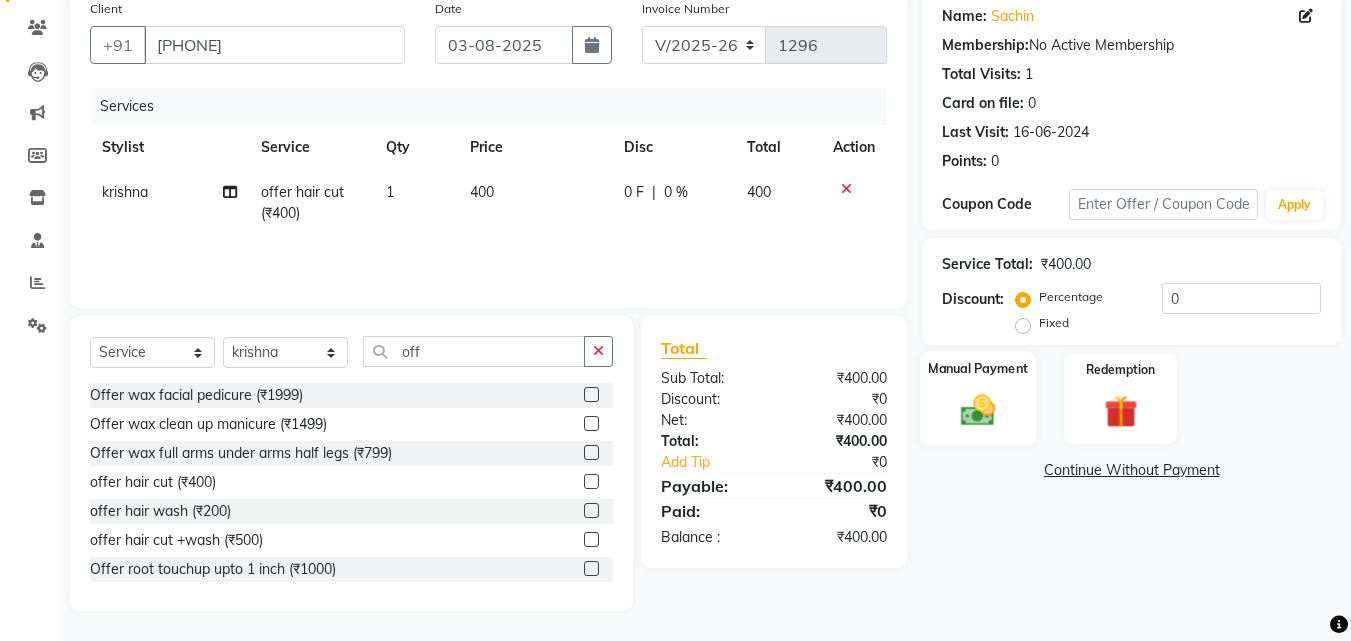 click 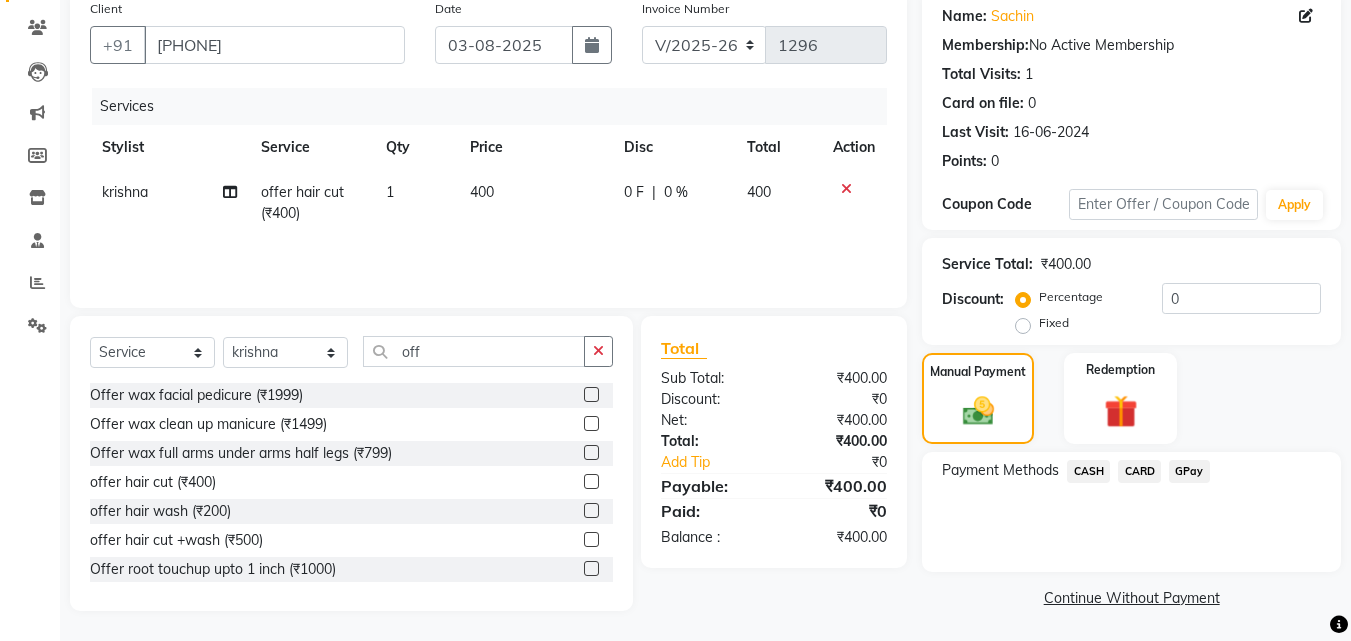 click on "CASH" 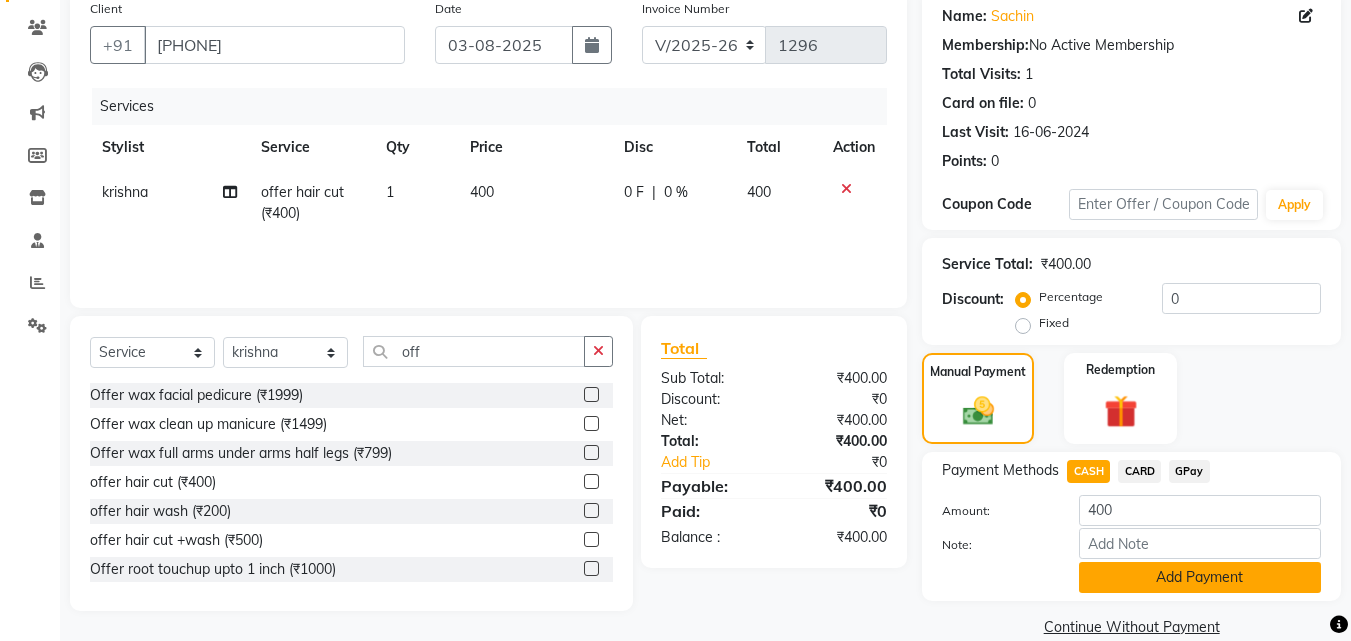 click on "Add Payment" 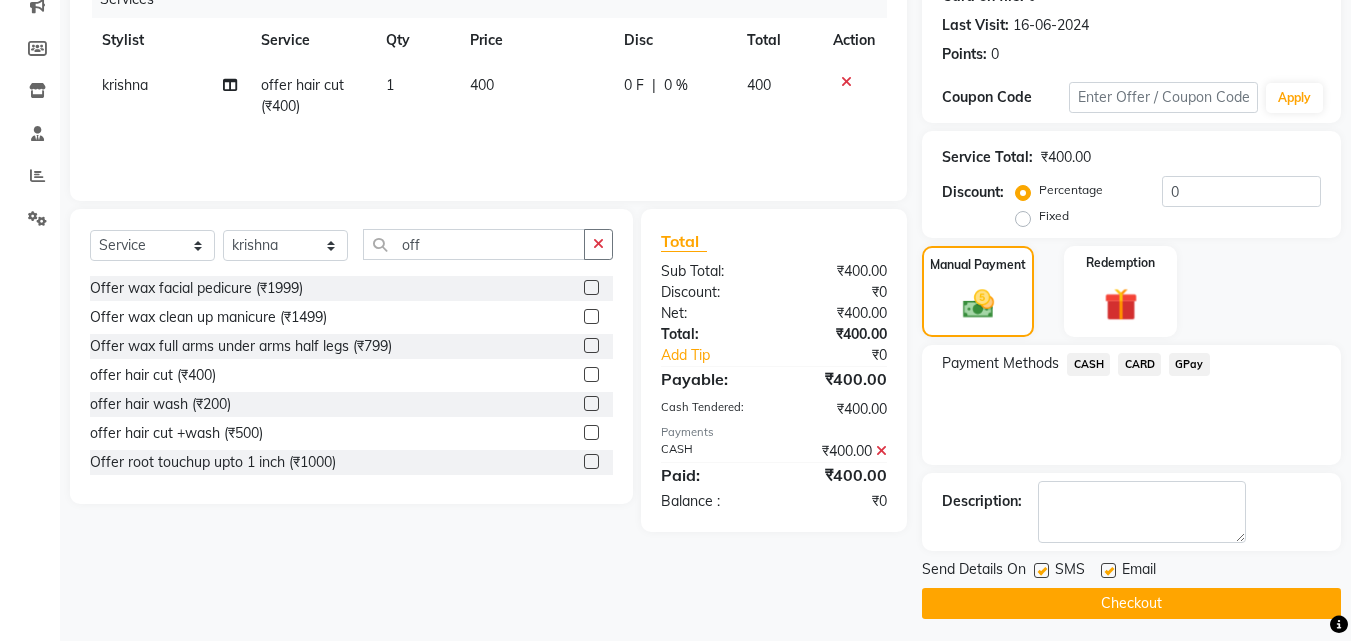 scroll, scrollTop: 275, scrollLeft: 0, axis: vertical 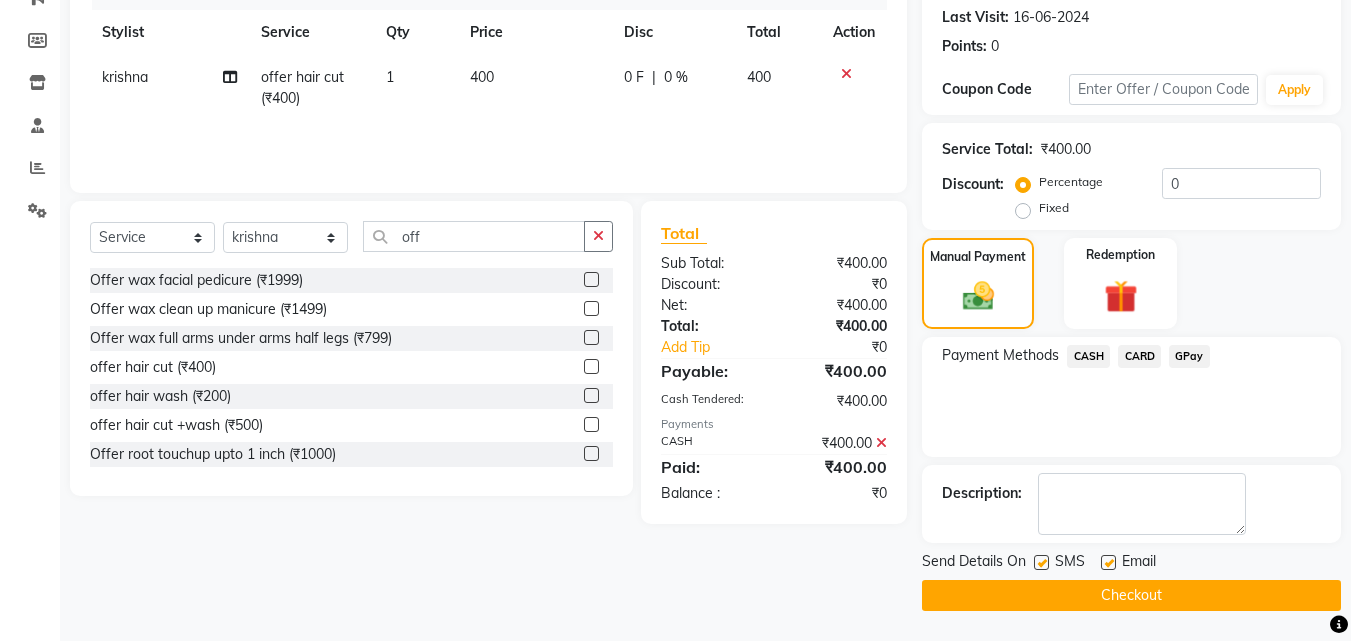 click on "Checkout" 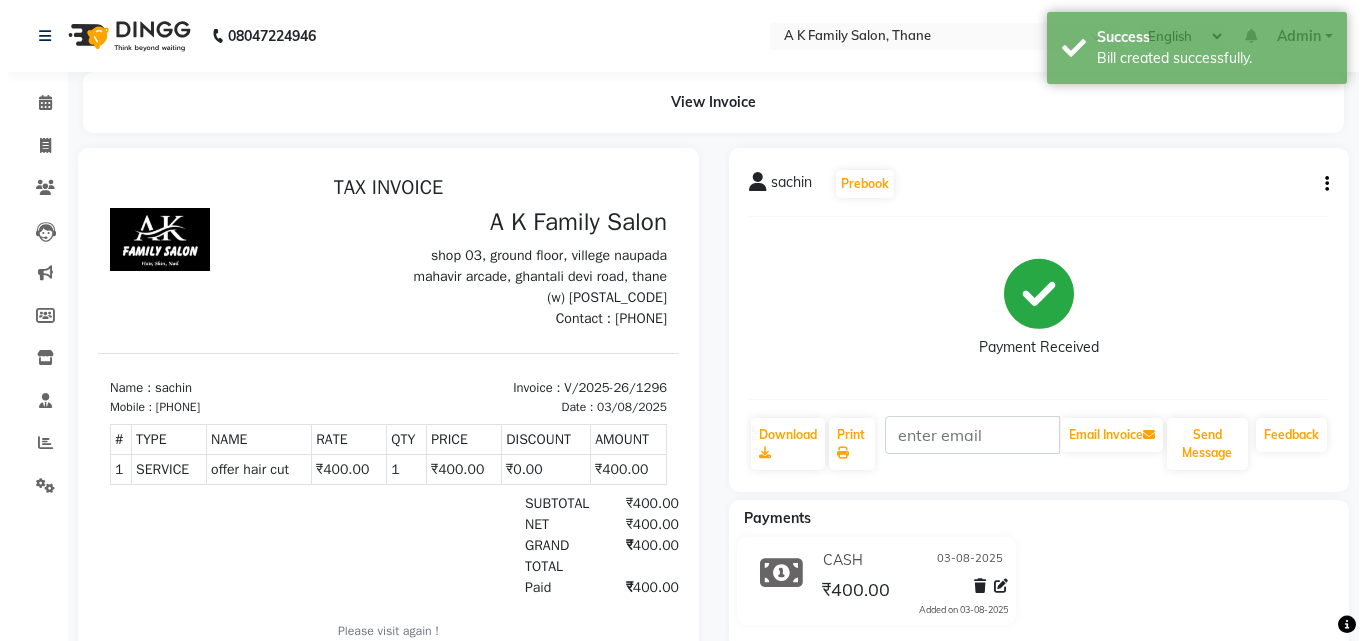 scroll, scrollTop: 0, scrollLeft: 0, axis: both 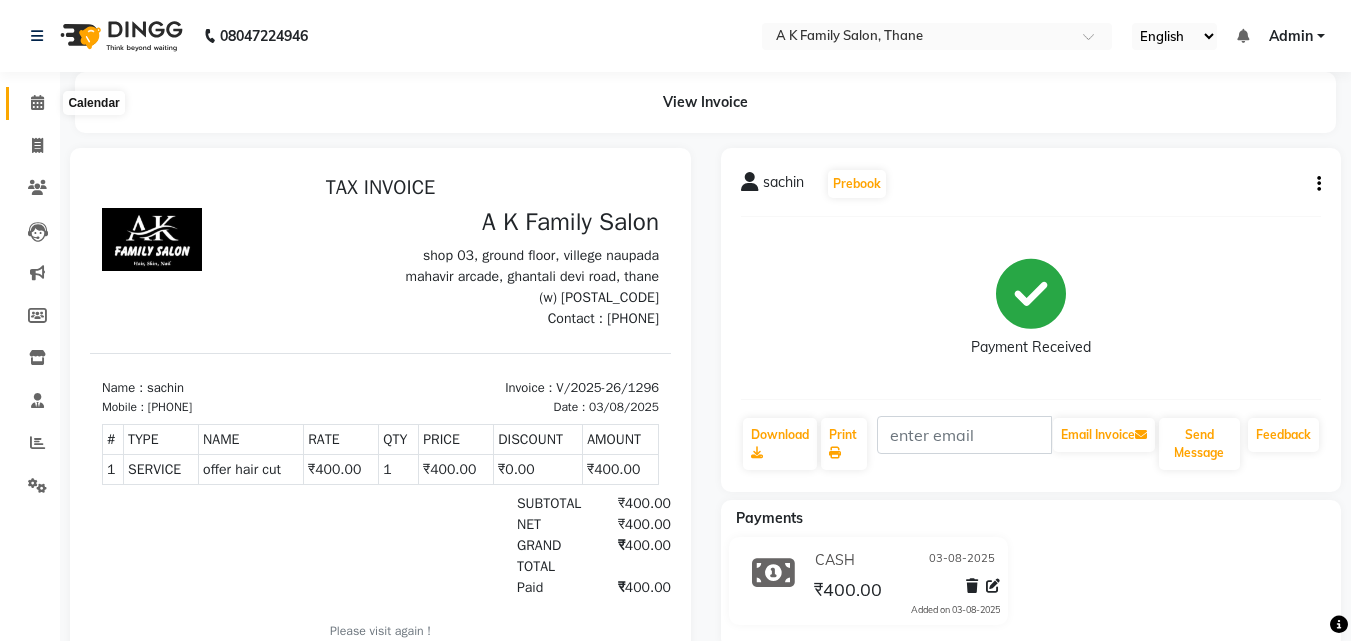 click 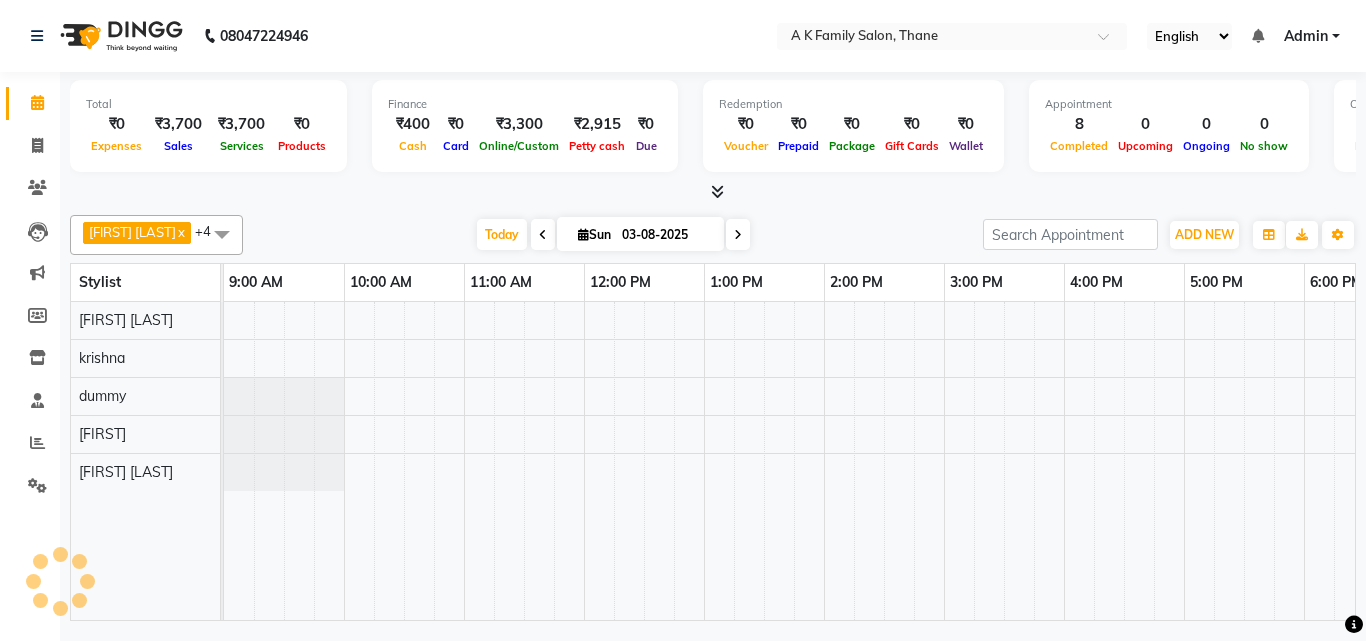 scroll, scrollTop: 0, scrollLeft: 549, axis: horizontal 